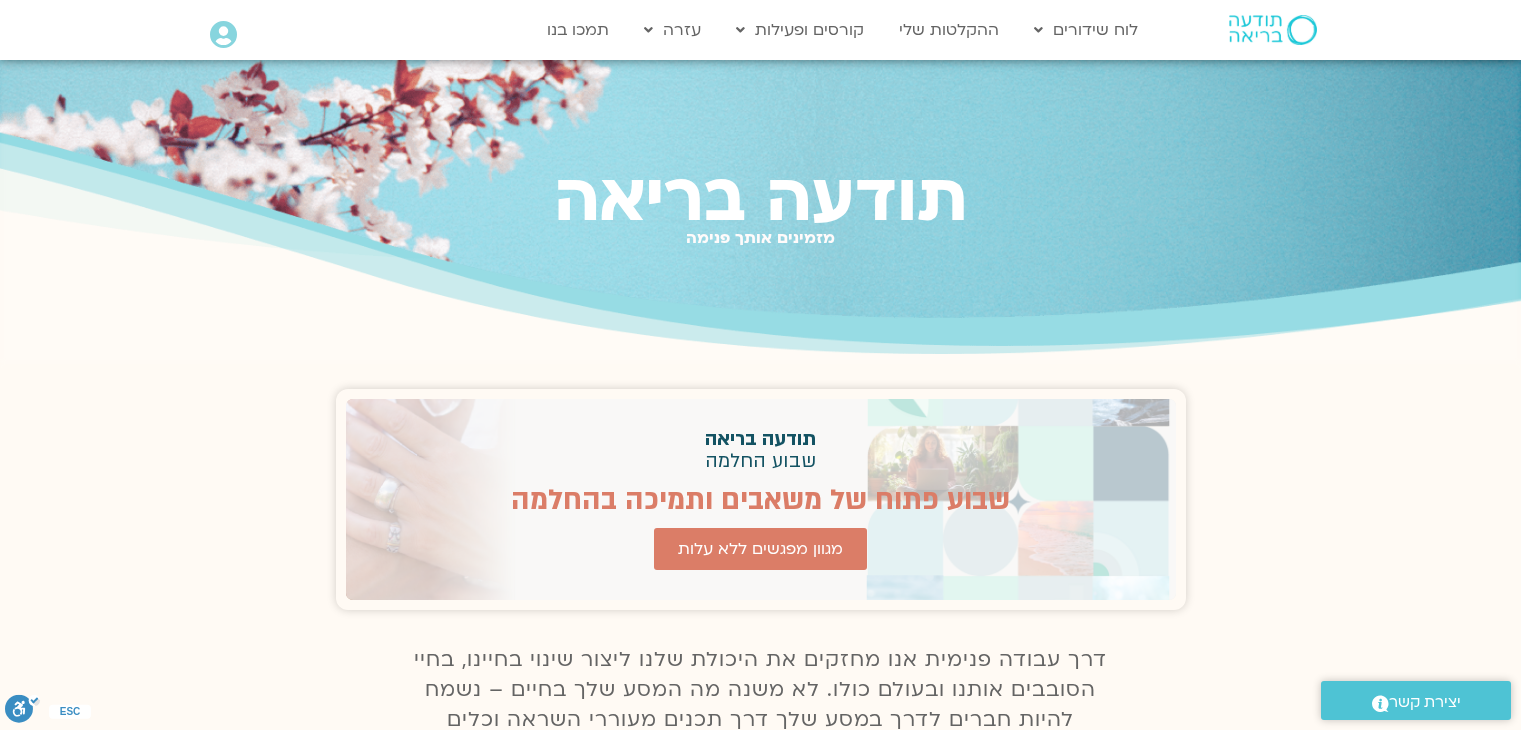 scroll, scrollTop: 0, scrollLeft: 0, axis: both 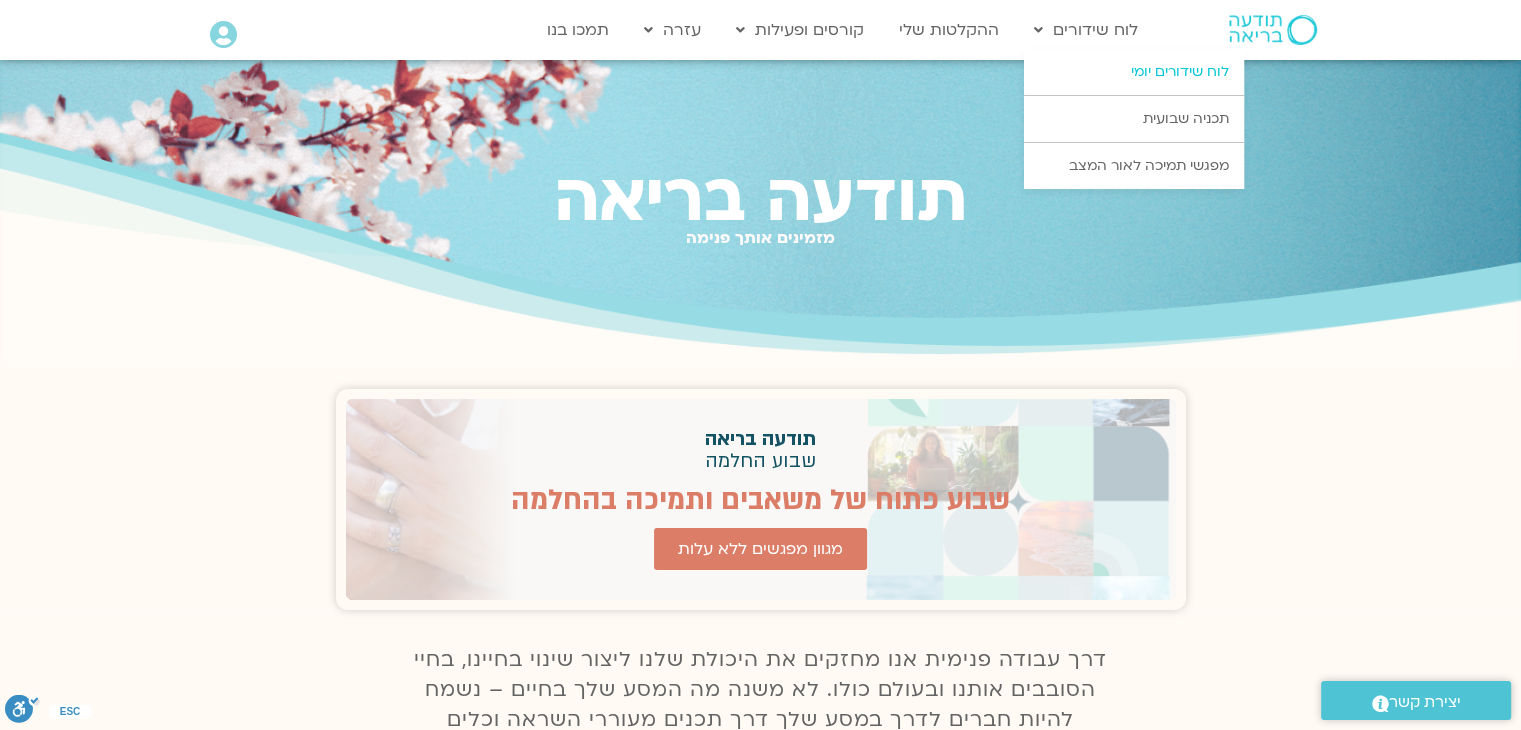 click on "לוח שידורים יומי" at bounding box center [1134, 72] 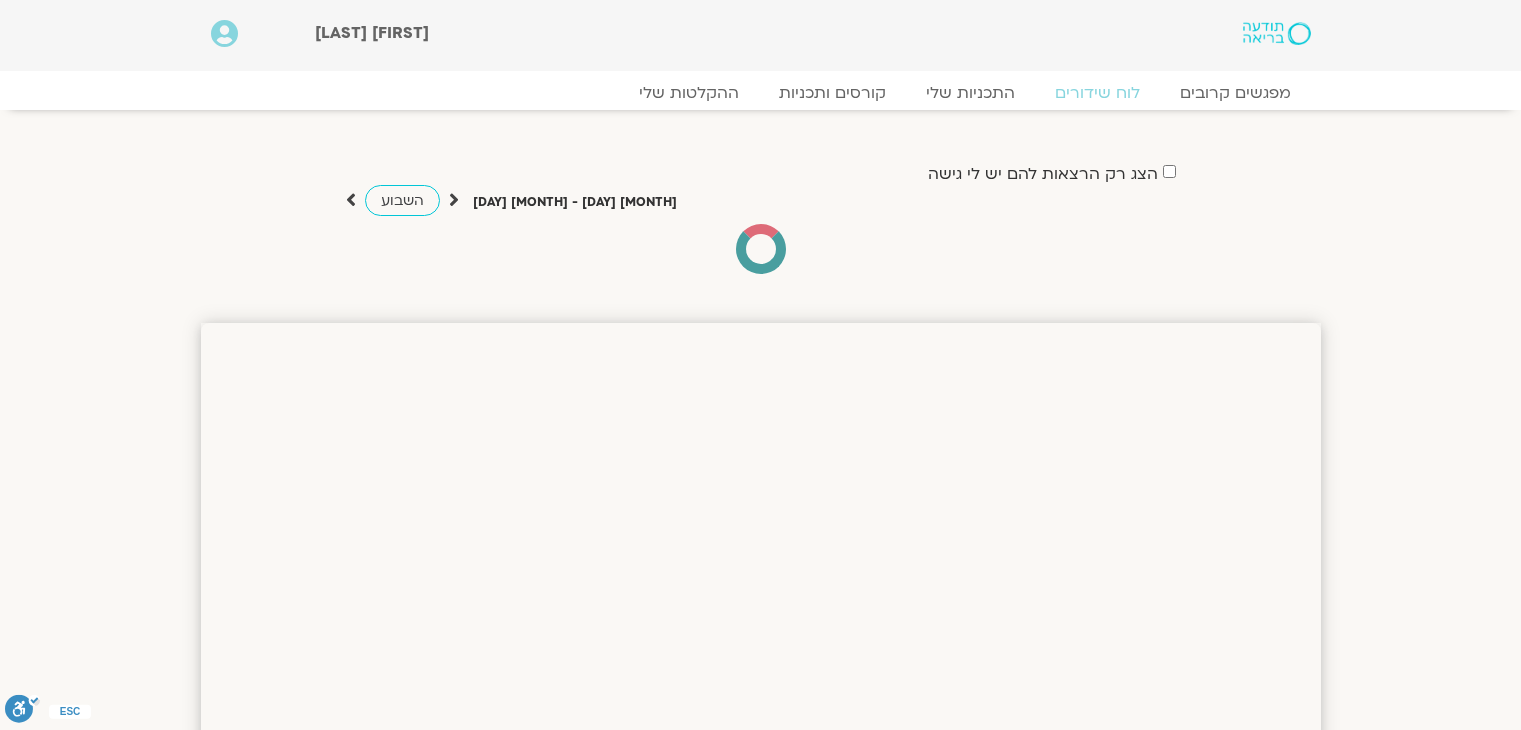 scroll, scrollTop: 0, scrollLeft: 0, axis: both 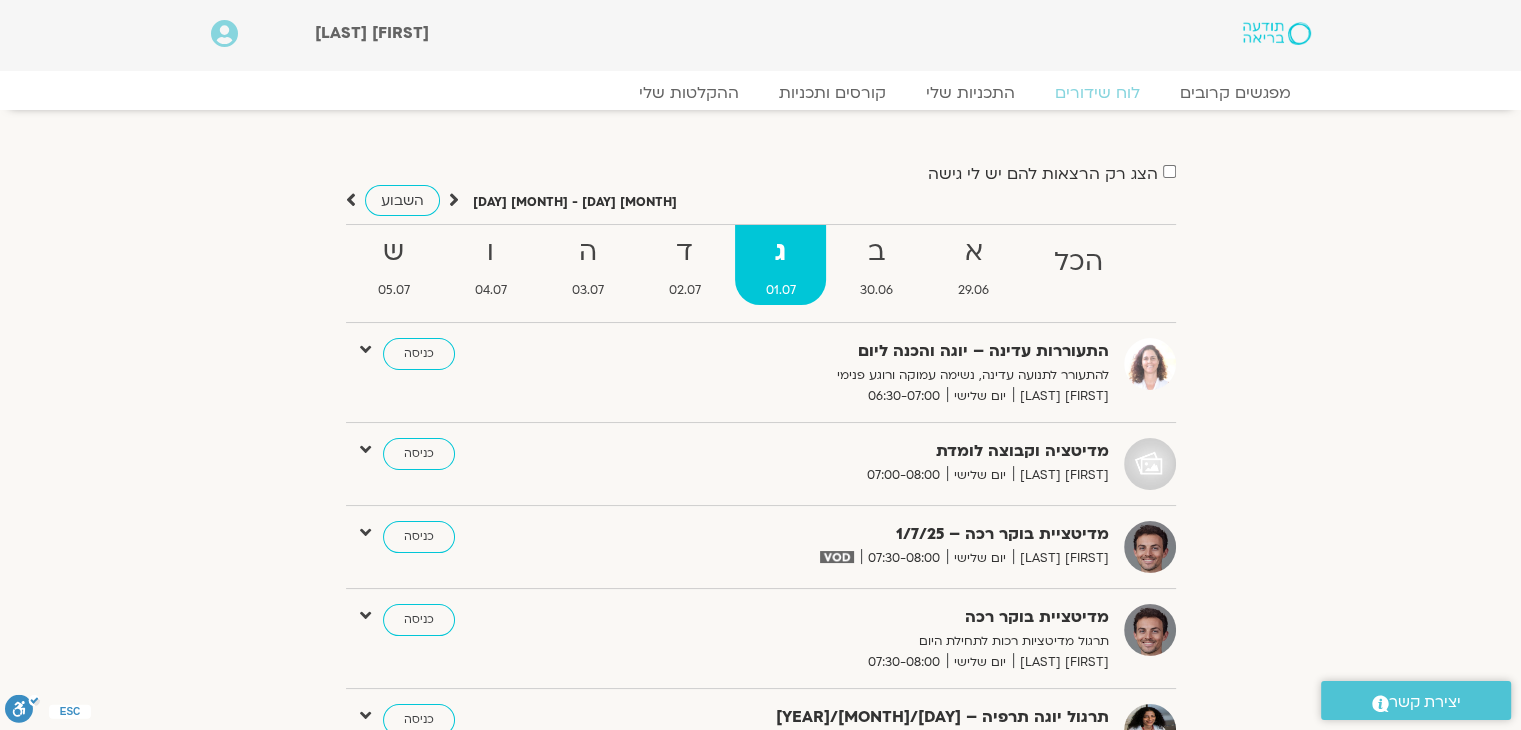 drag, startPoint x: 912, startPoint y: 325, endPoint x: 1262, endPoint y: 368, distance: 352.63153 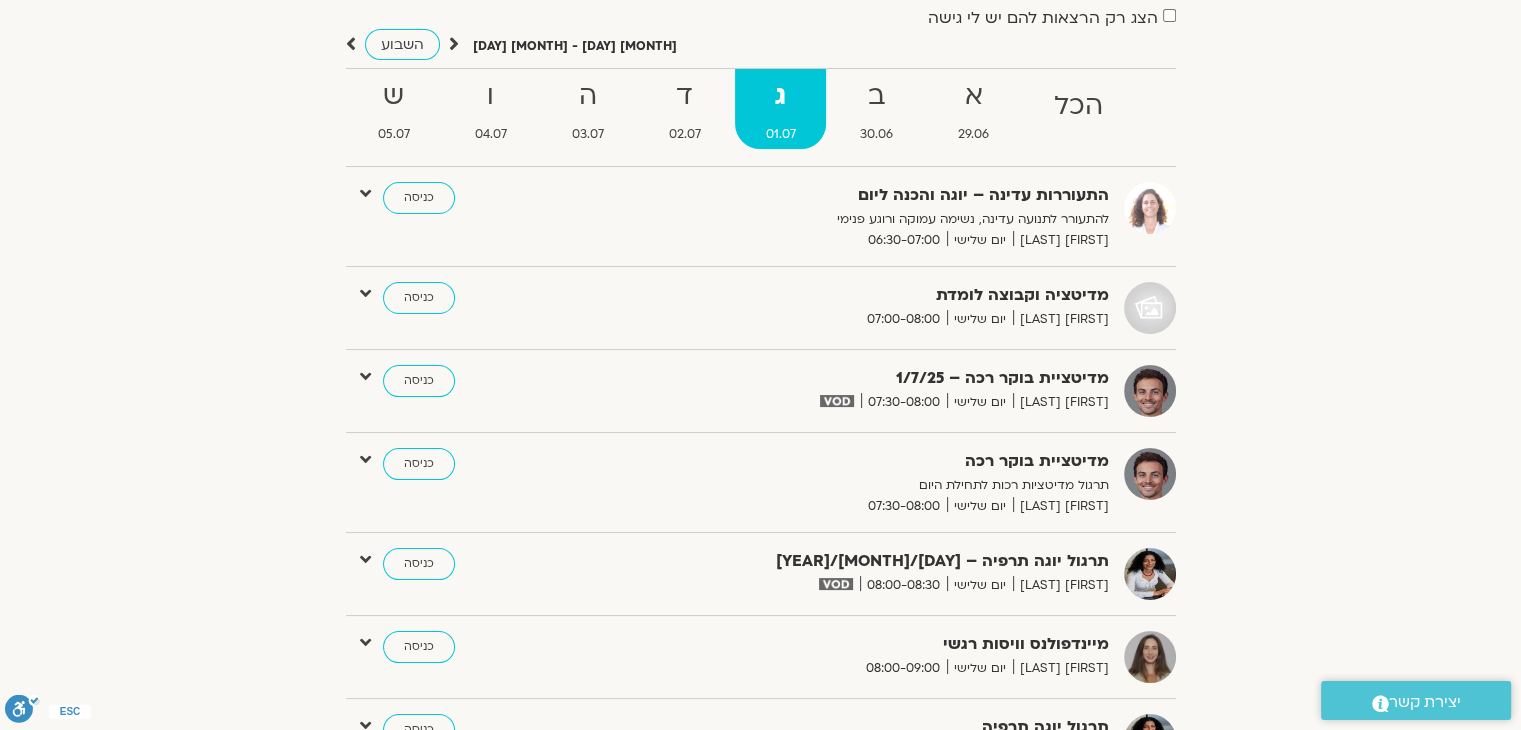 scroll, scrollTop: 150, scrollLeft: 0, axis: vertical 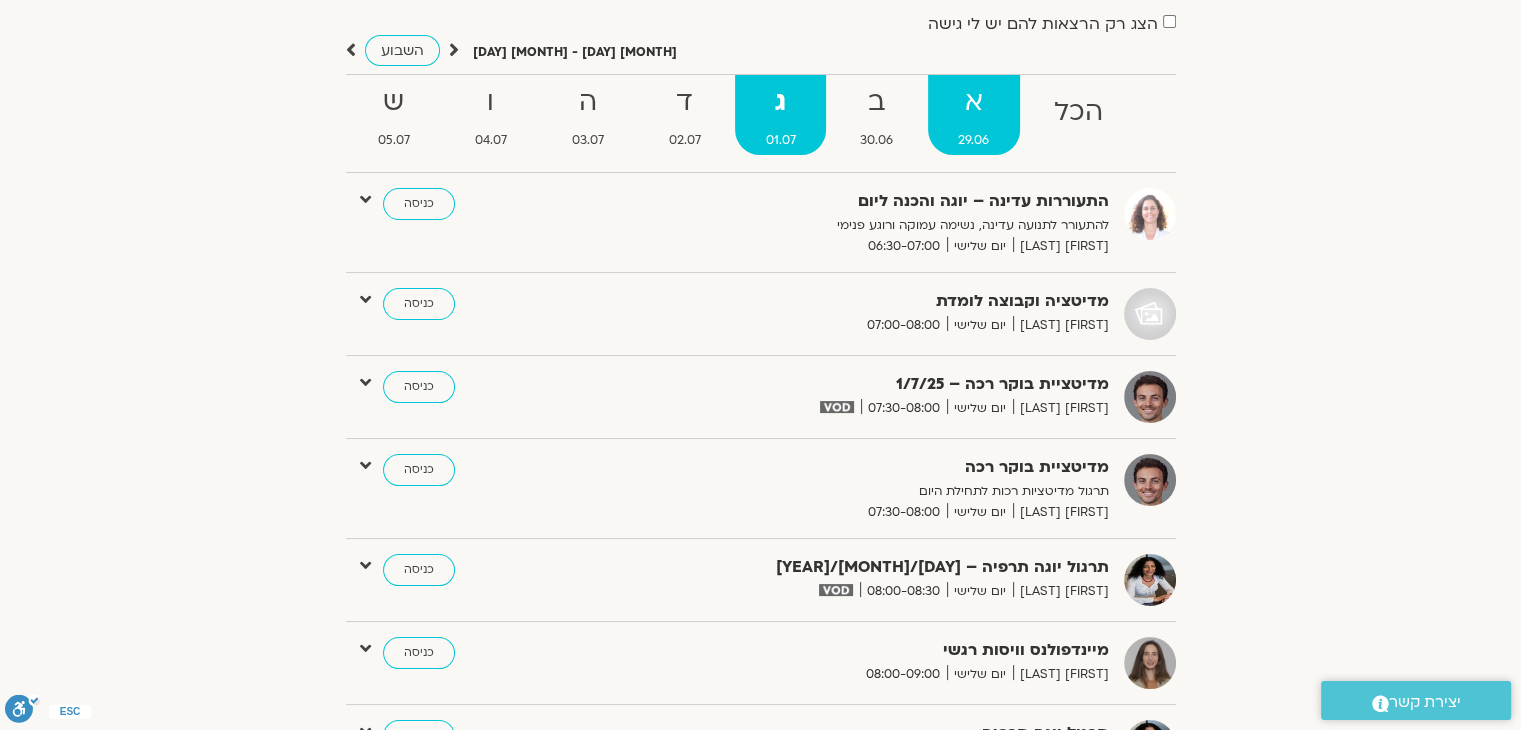 click on "א" at bounding box center [1079, 112] 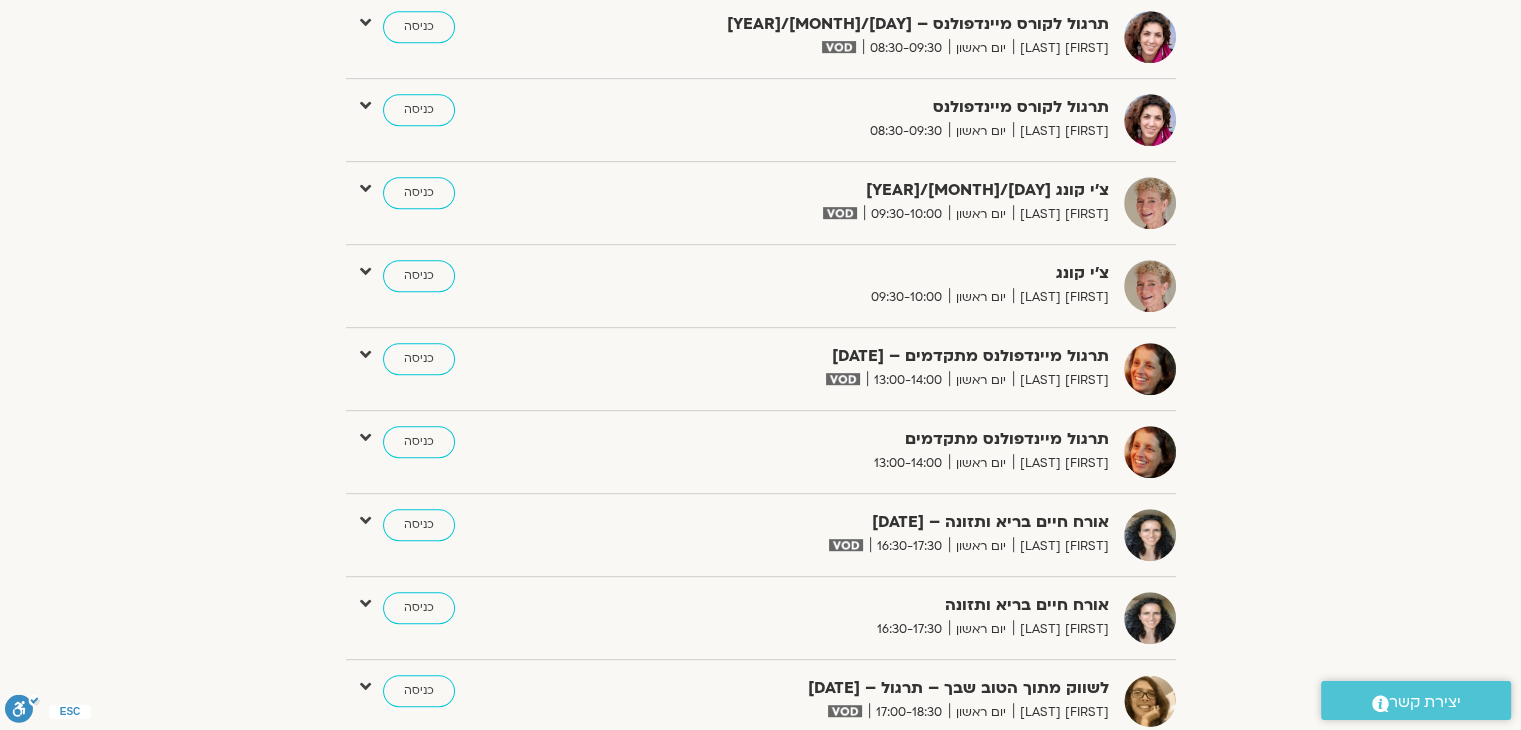 scroll, scrollTop: 960, scrollLeft: 0, axis: vertical 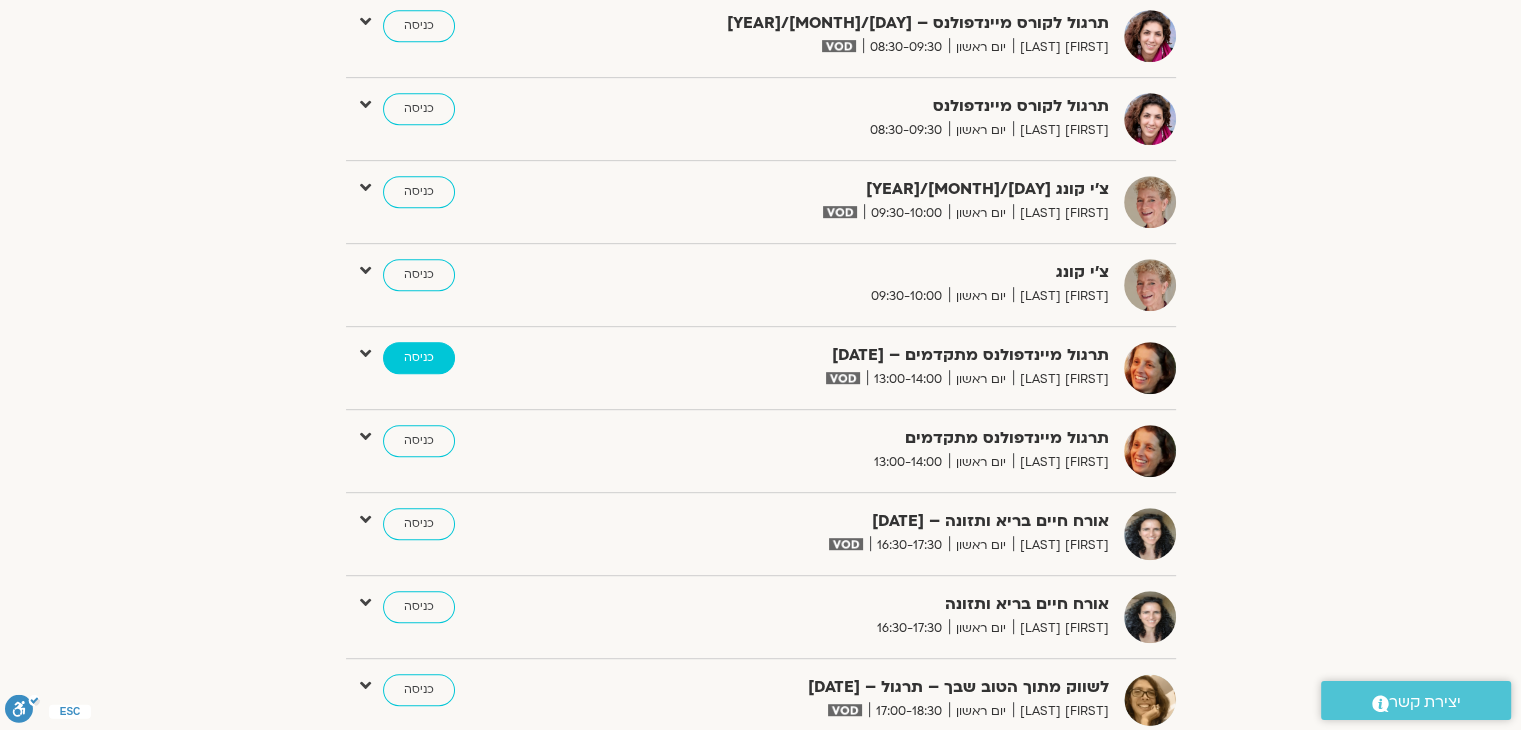 click on "כניסה" at bounding box center (419, 358) 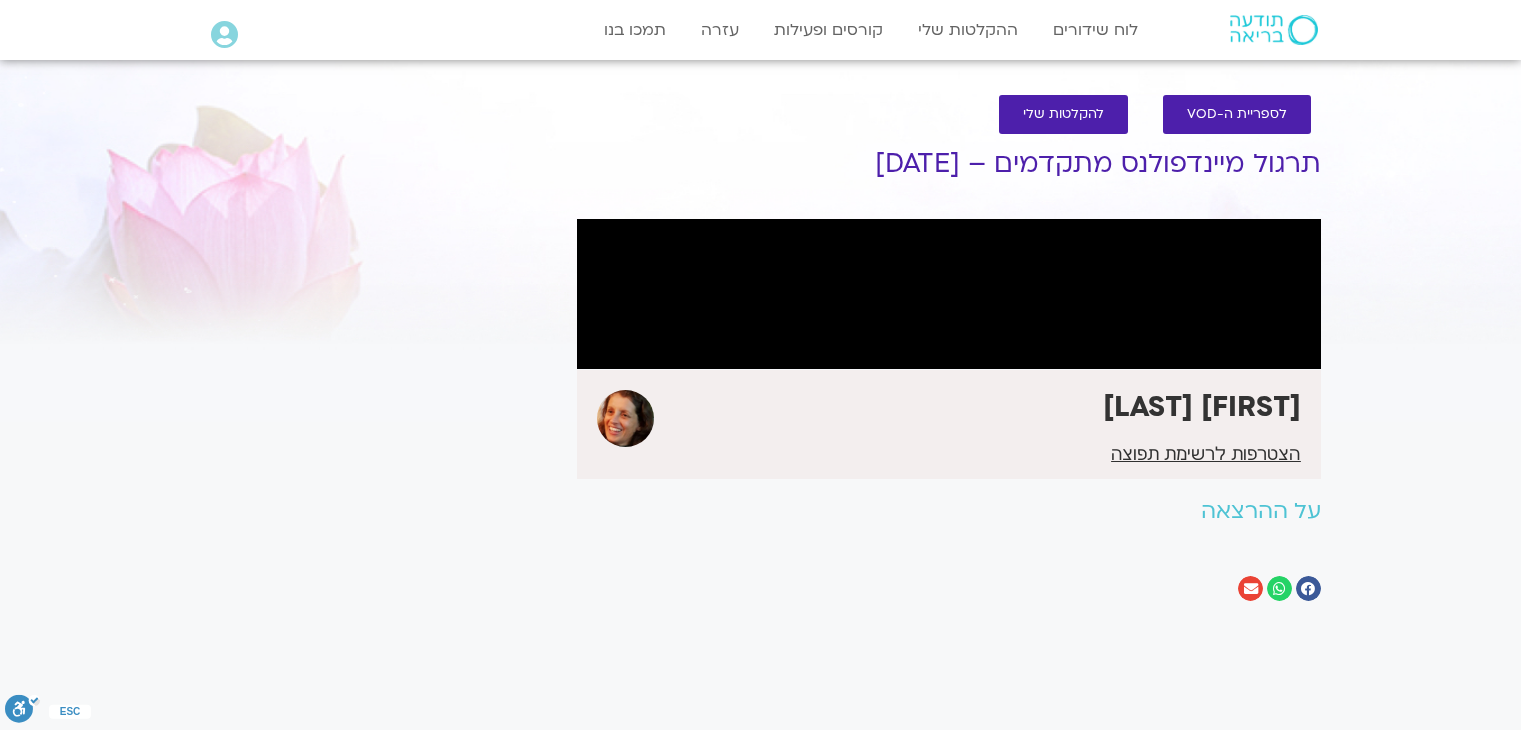 scroll, scrollTop: 0, scrollLeft: 0, axis: both 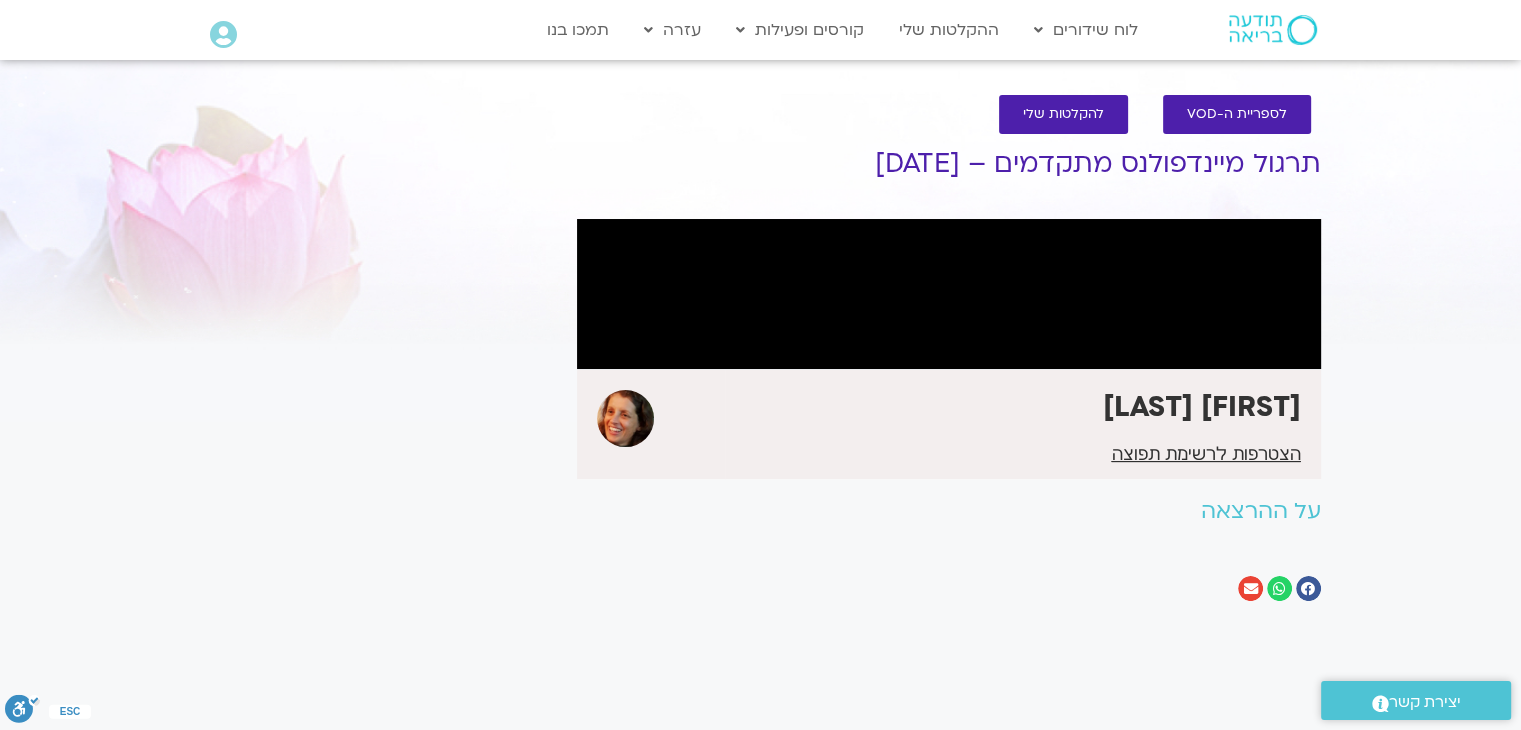 click on "It seems we can't find what you're looking for.
It seems we can't find what you're looking for." at bounding box center [379, 373] 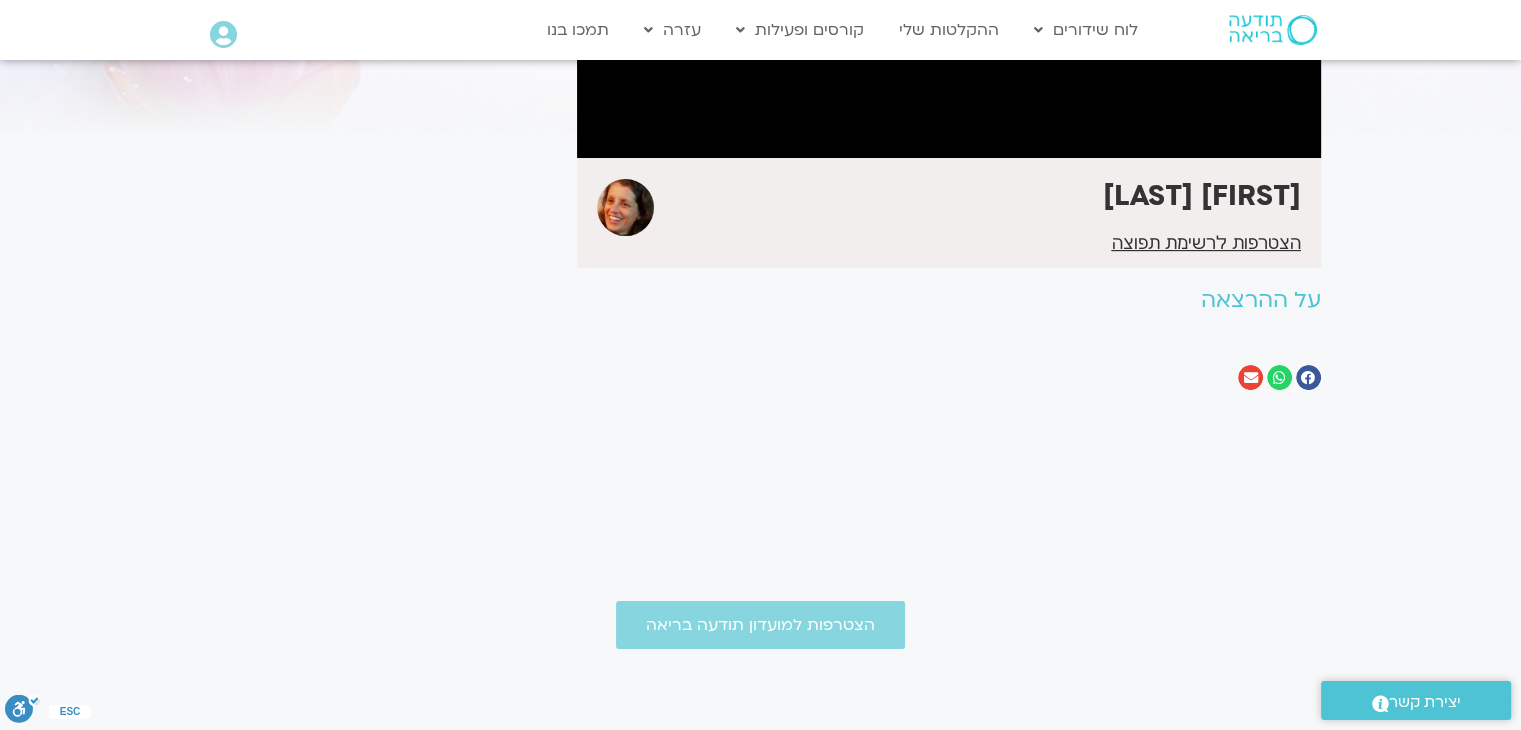 scroll, scrollTop: 227, scrollLeft: 0, axis: vertical 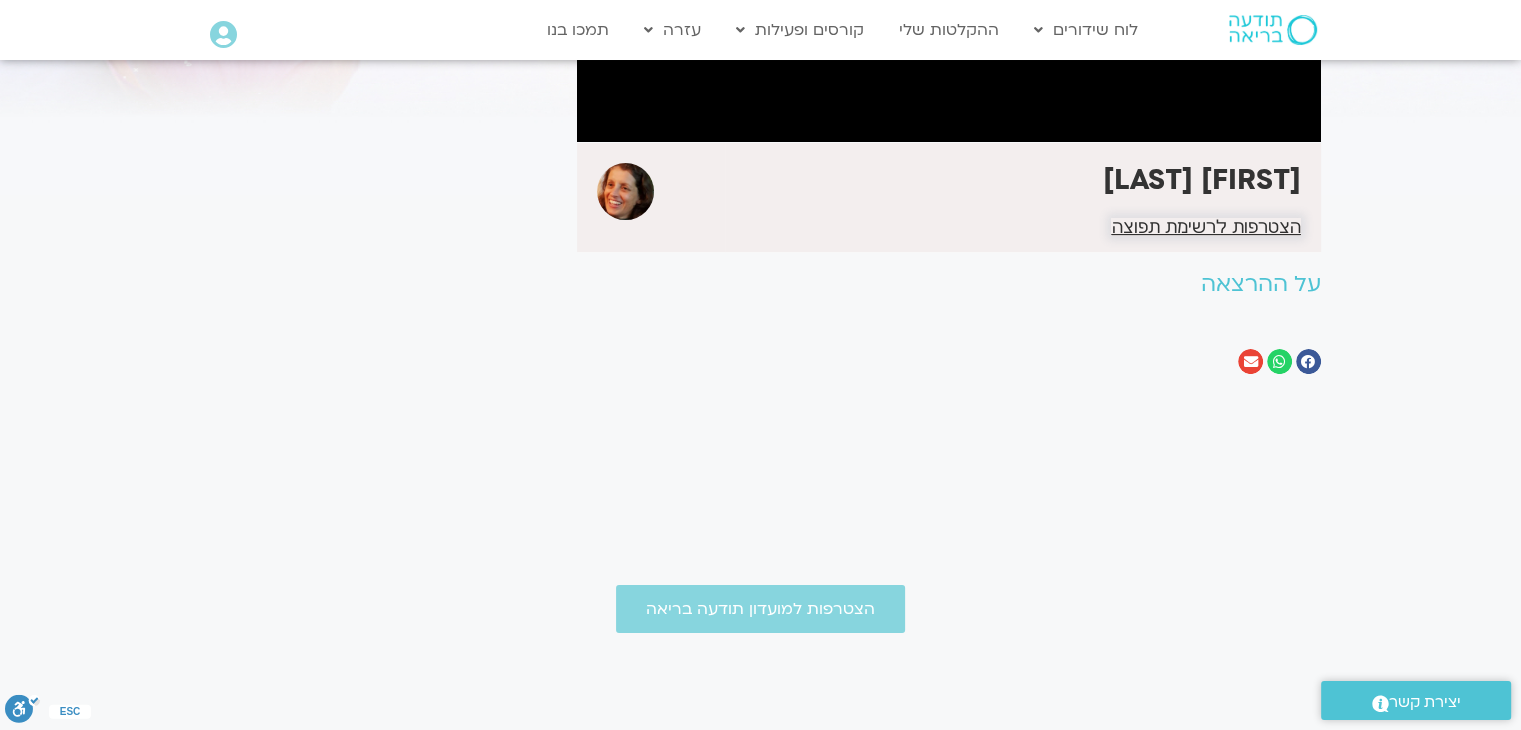 click on "הצטרפות לרשימת תפוצה" at bounding box center (1205, 227) 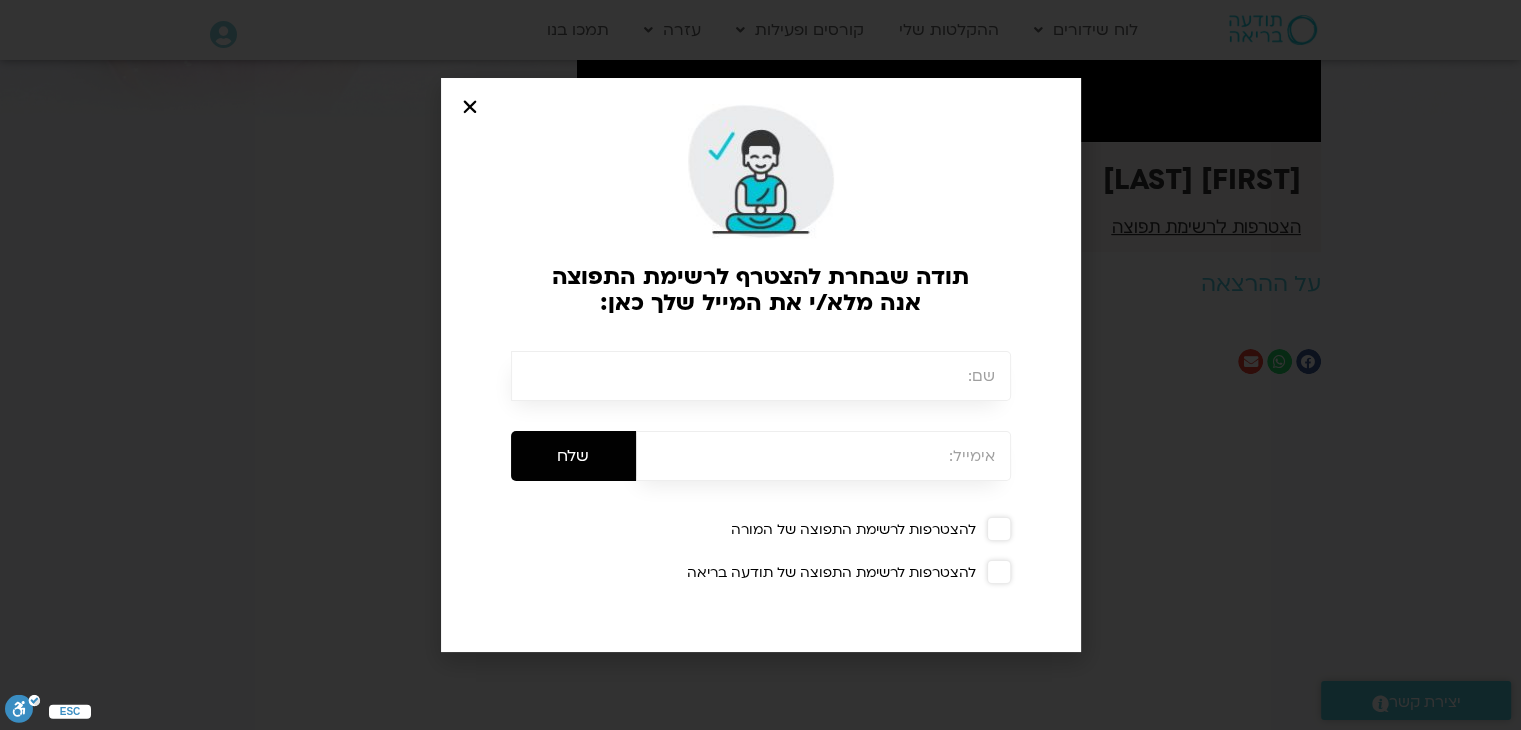 click at bounding box center (761, 376) 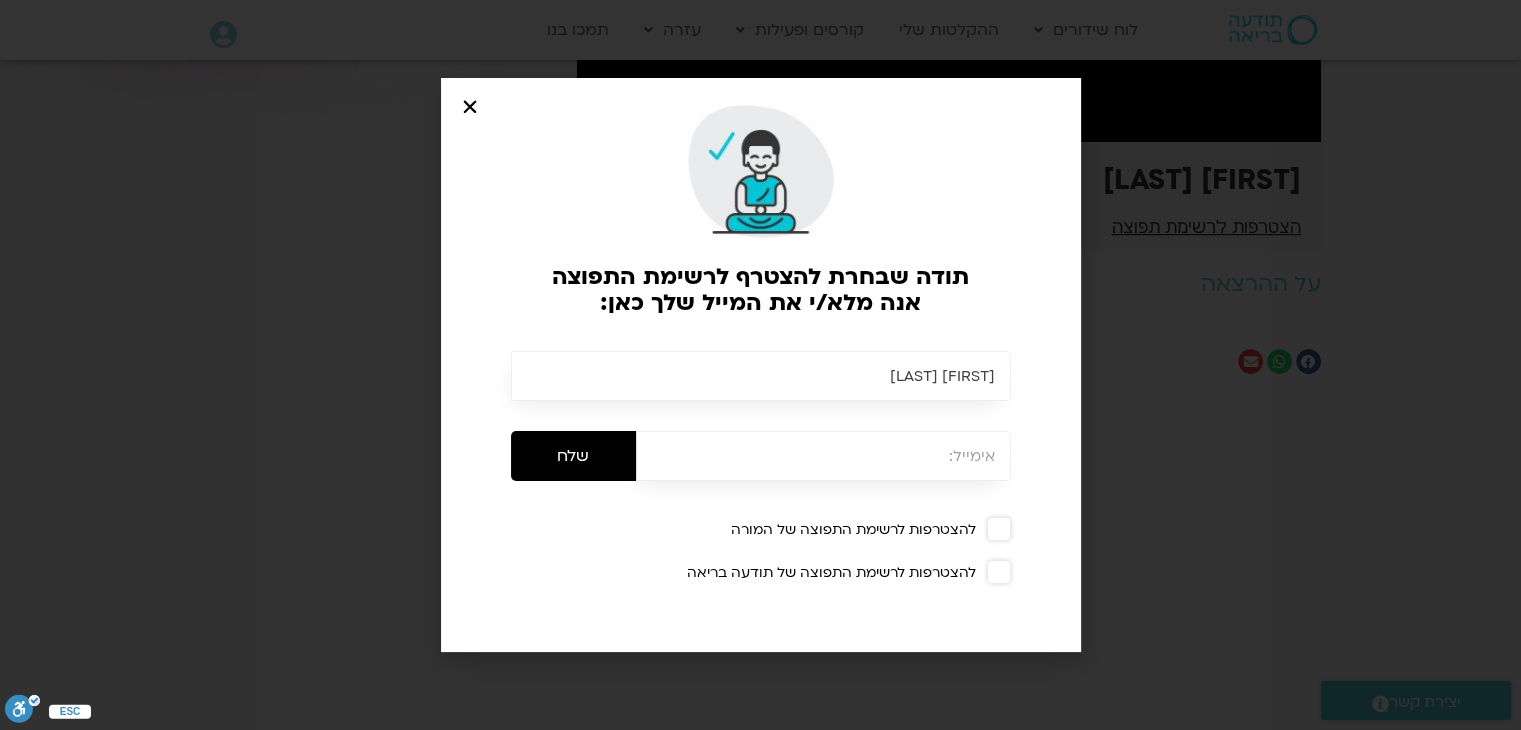 type on "אח'לאס מולא" 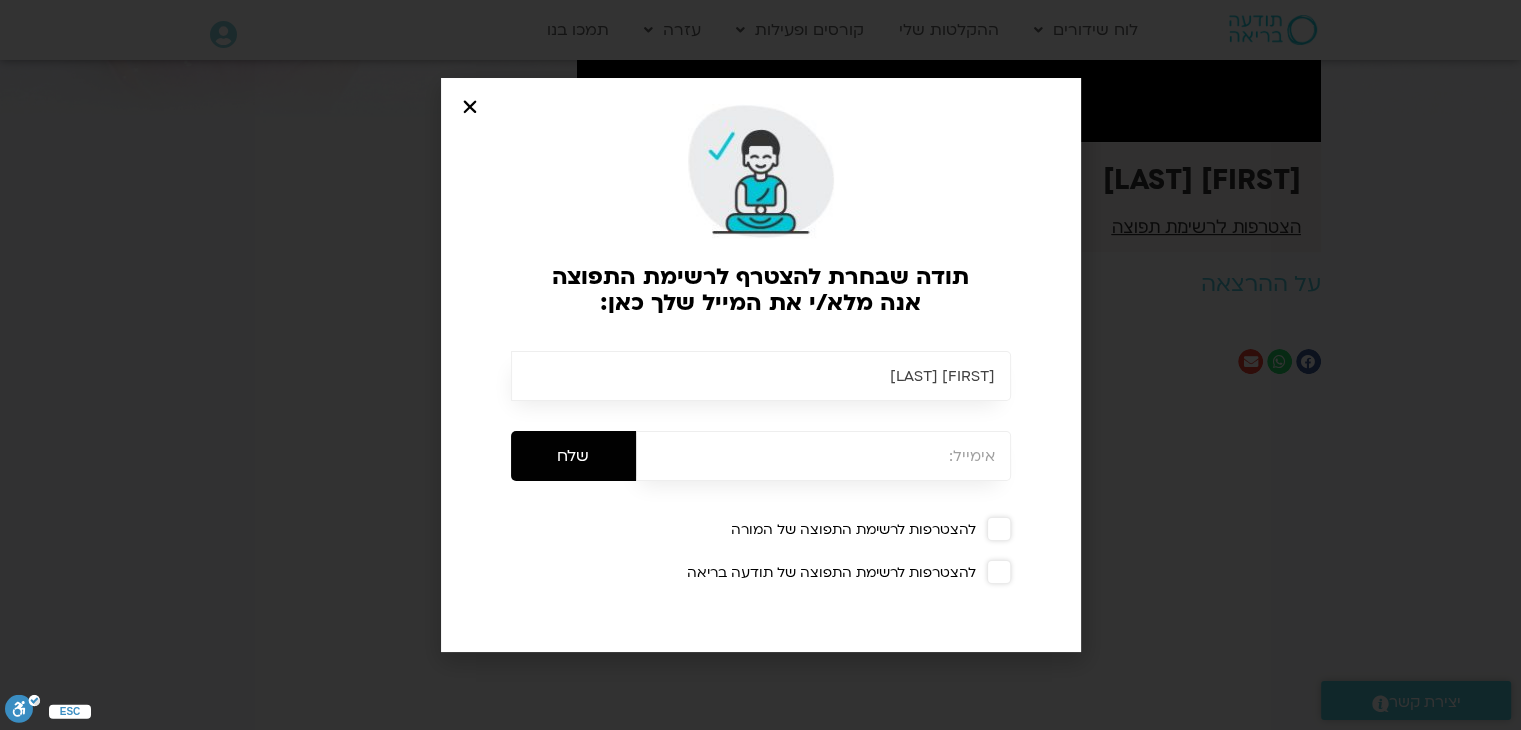 type on "[EMAIL]" 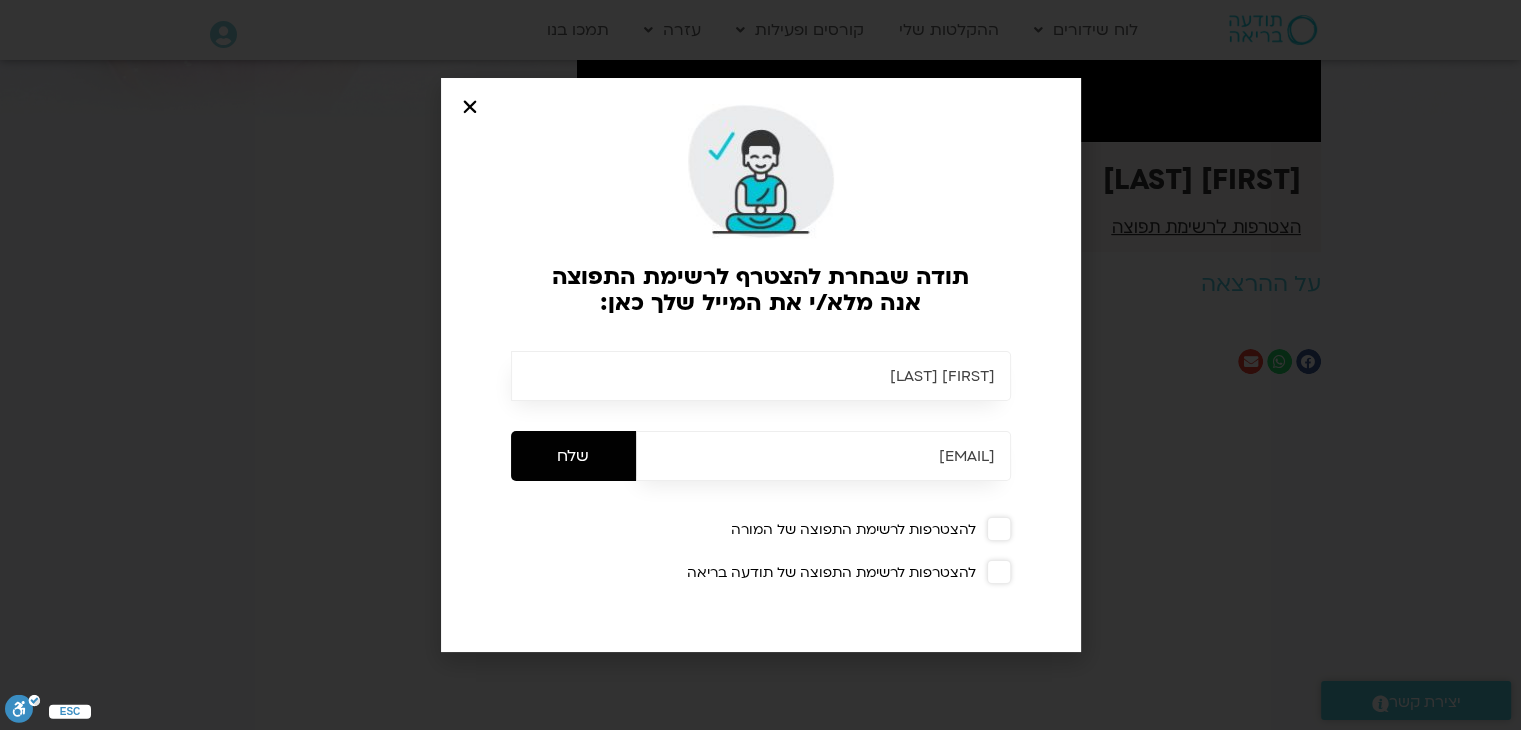 click at bounding box center (999, 529) 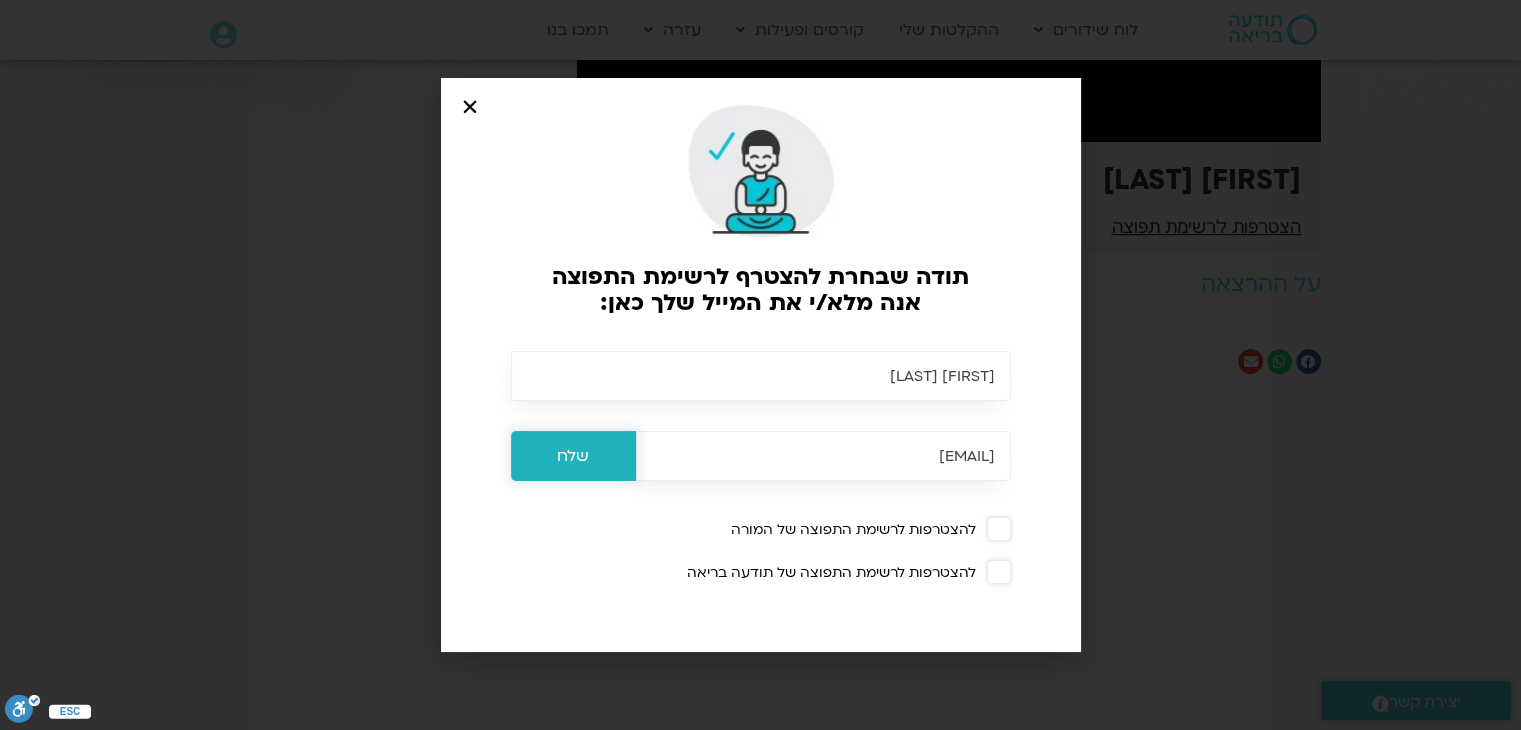 click on "שלח" at bounding box center (573, 456) 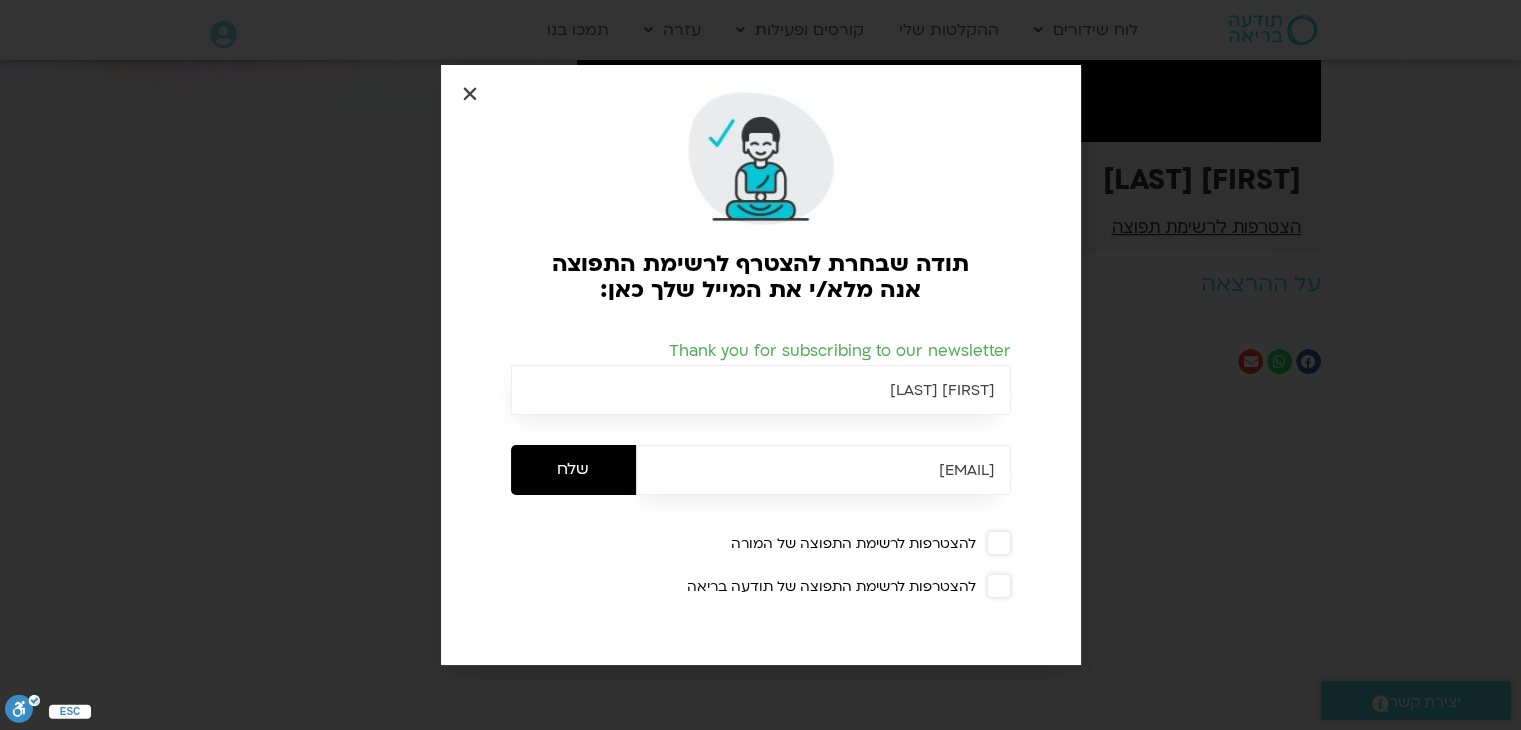click at bounding box center (470, 94) 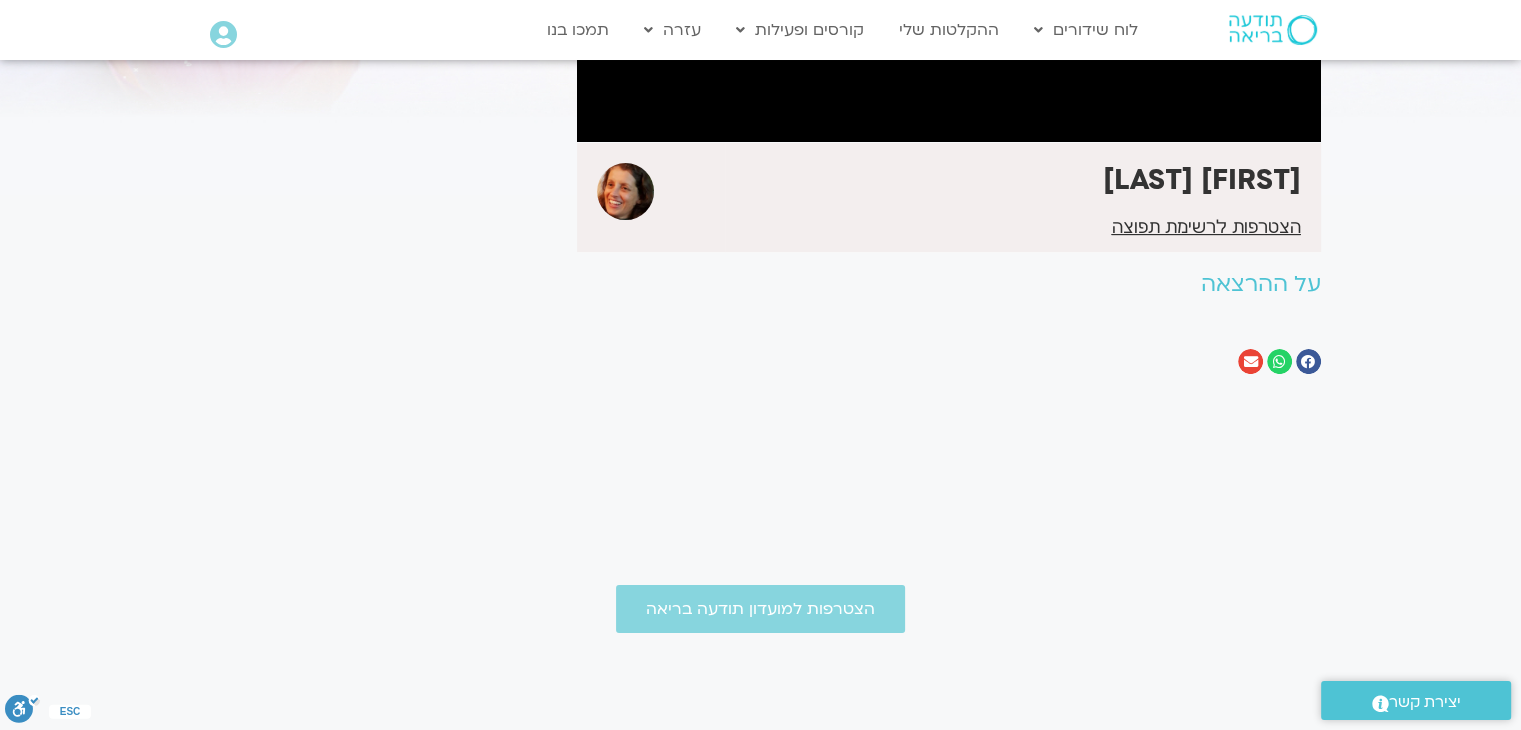 click at bounding box center [949, 361] 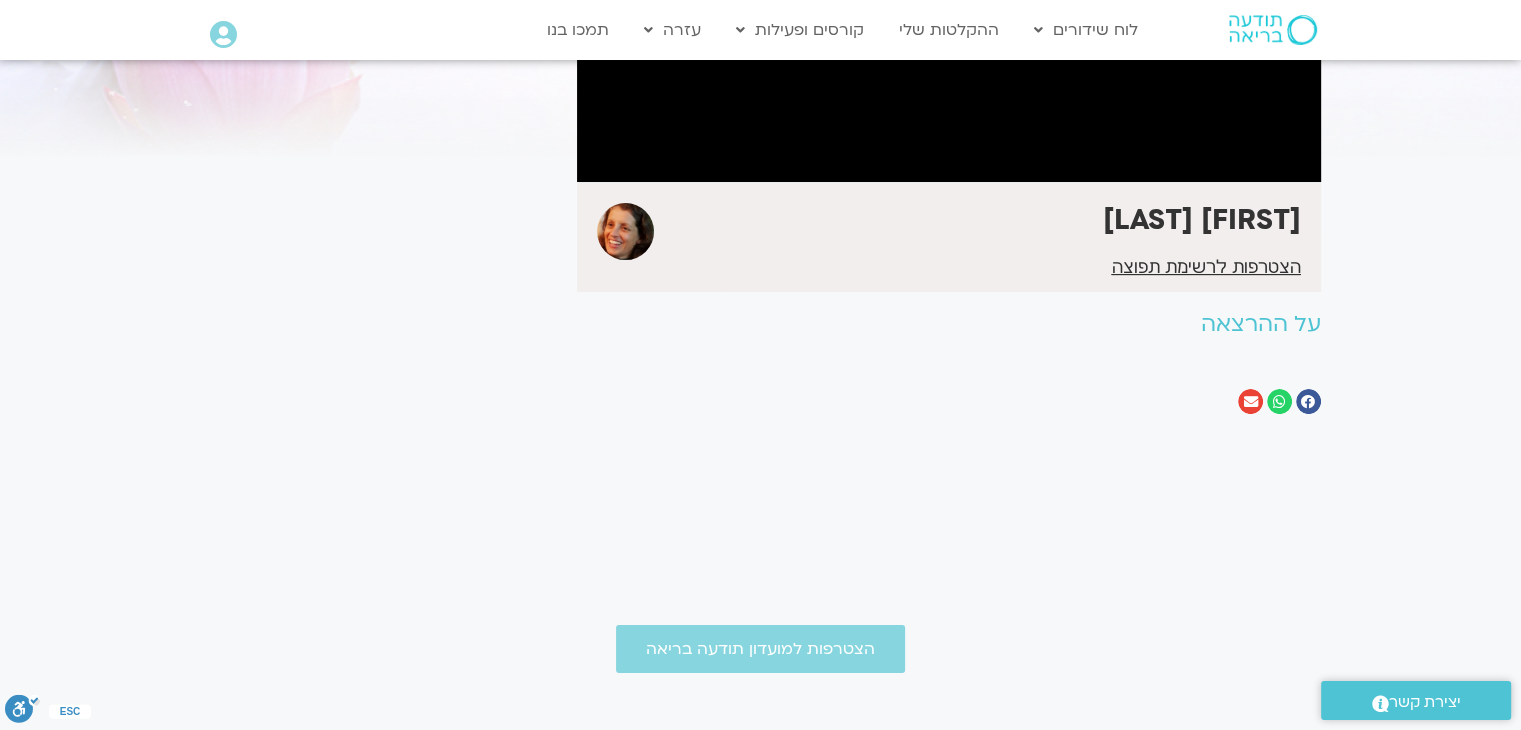scroll, scrollTop: 0, scrollLeft: 0, axis: both 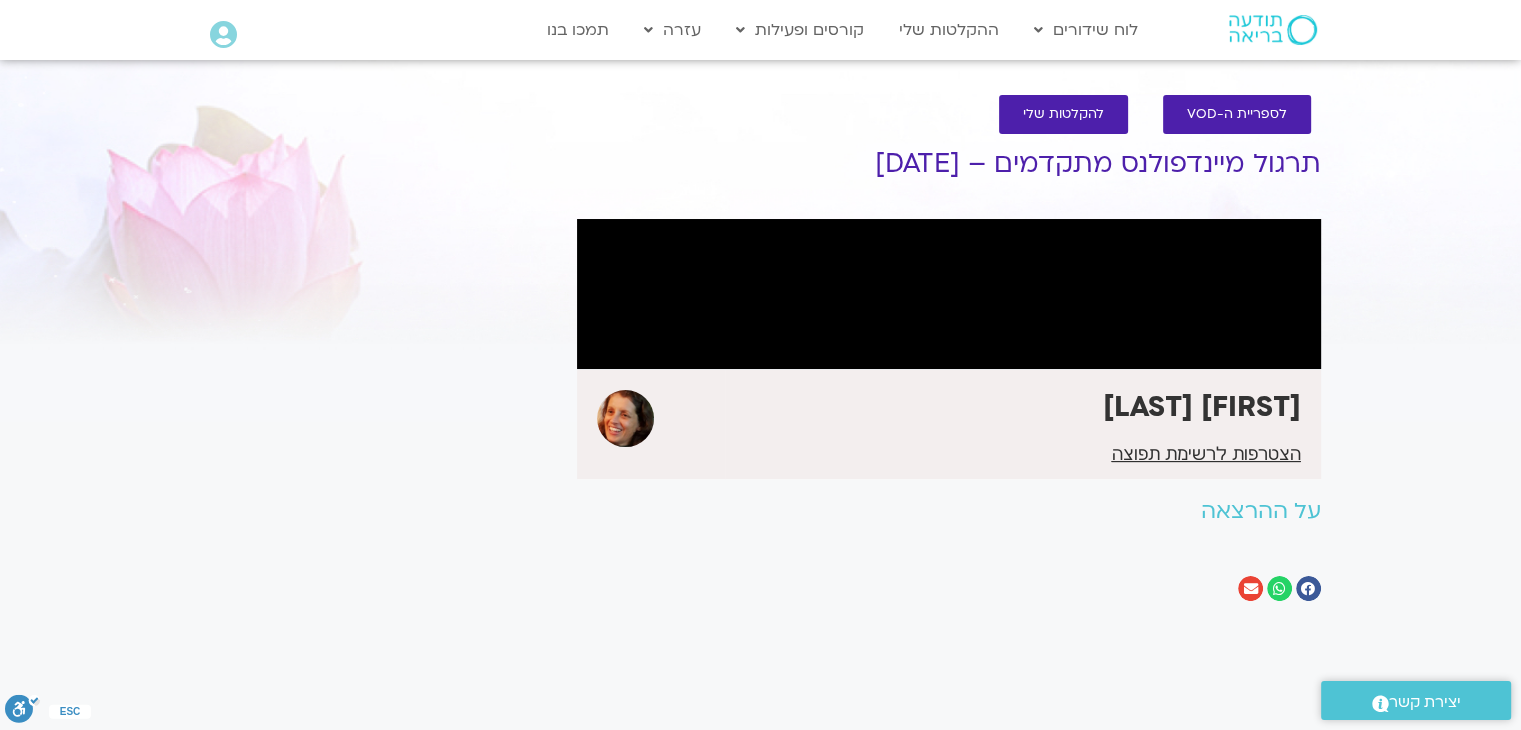 click on "לספריית ה-VOD
להקלטות שלי
תרגול מיינדפולנס מתקדמים – 29.06.25
סיגל בירן אבוחצירה
הצטרפות לרשימת תפוצה
לינק תרומה  למורה" at bounding box center (760, 353) 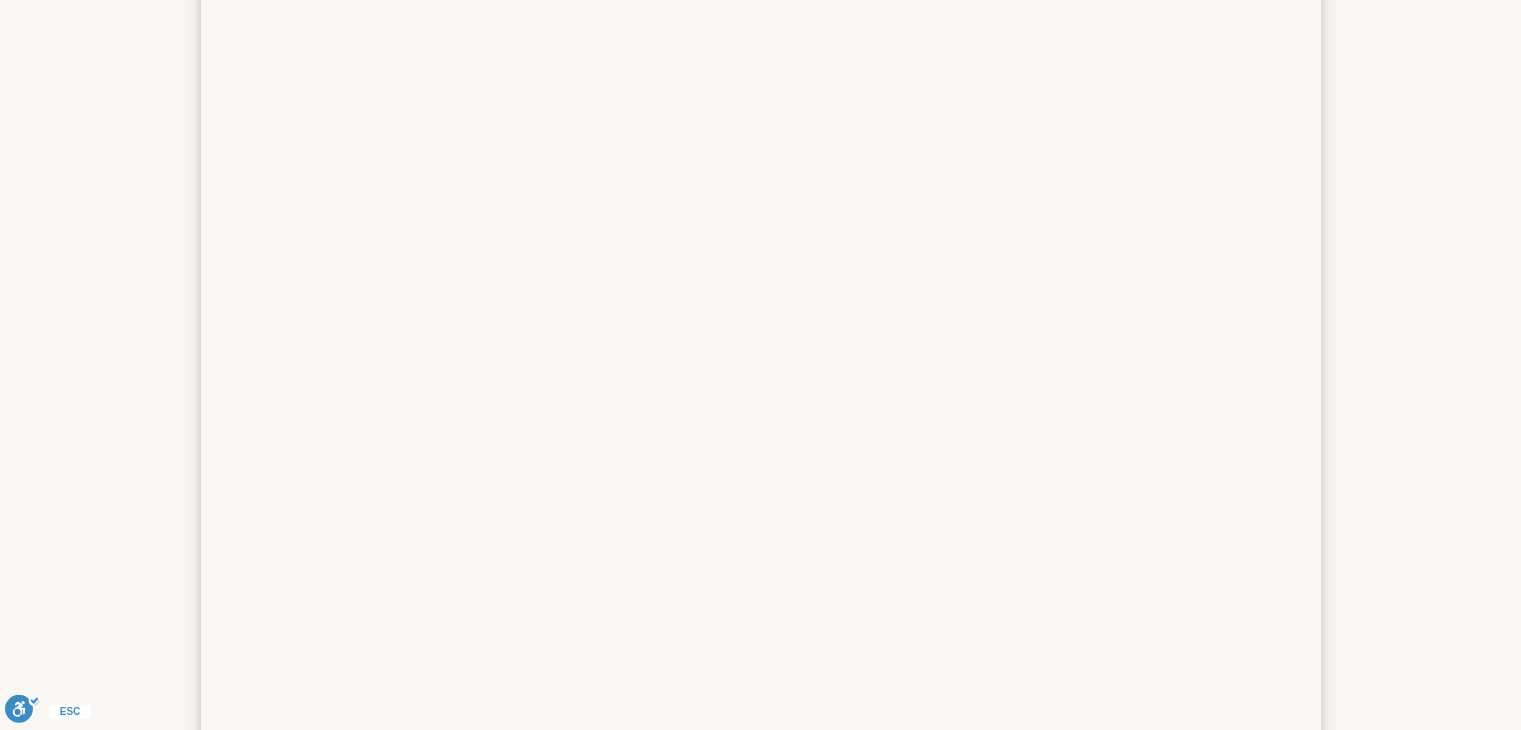 scroll, scrollTop: 1010, scrollLeft: 0, axis: vertical 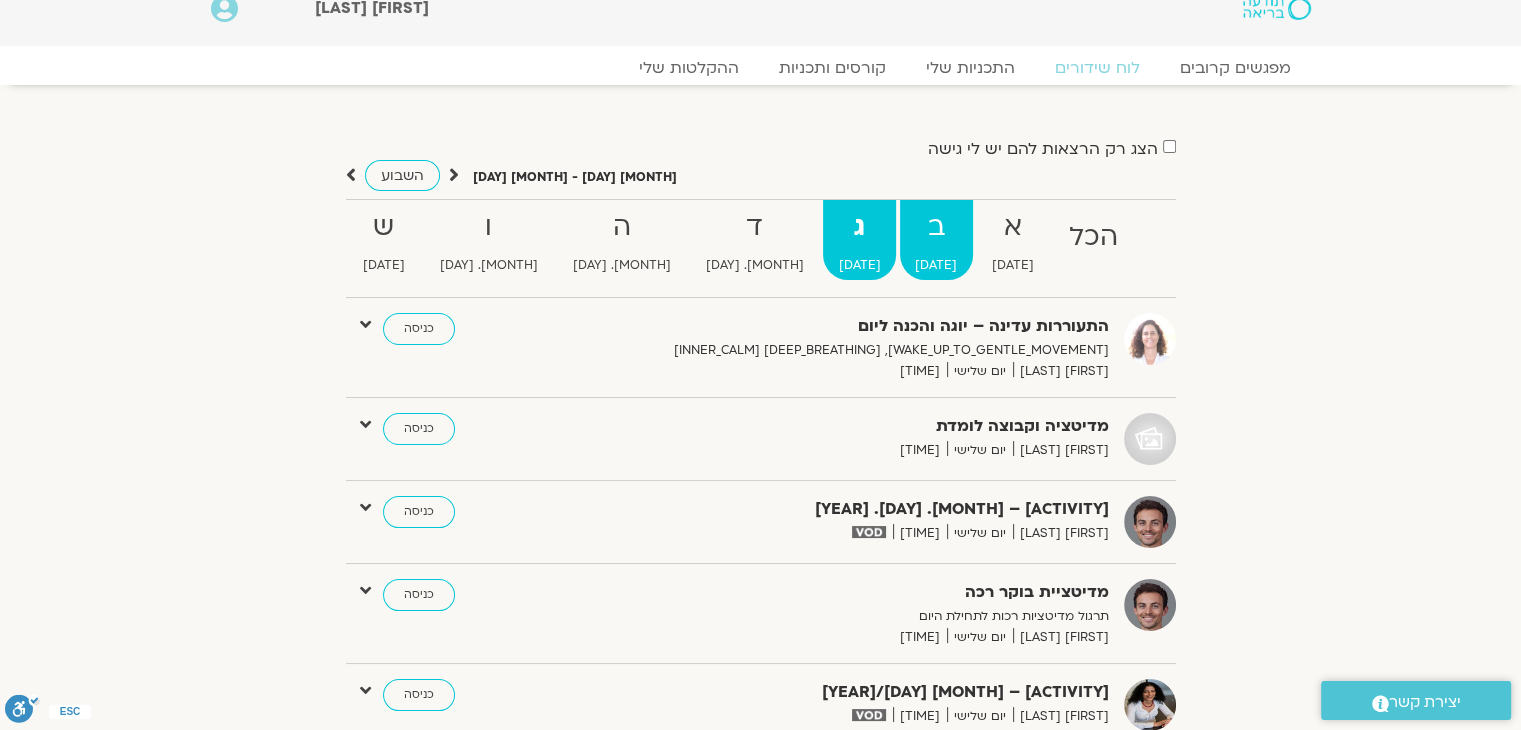 click on "ב" at bounding box center [1094, 237] 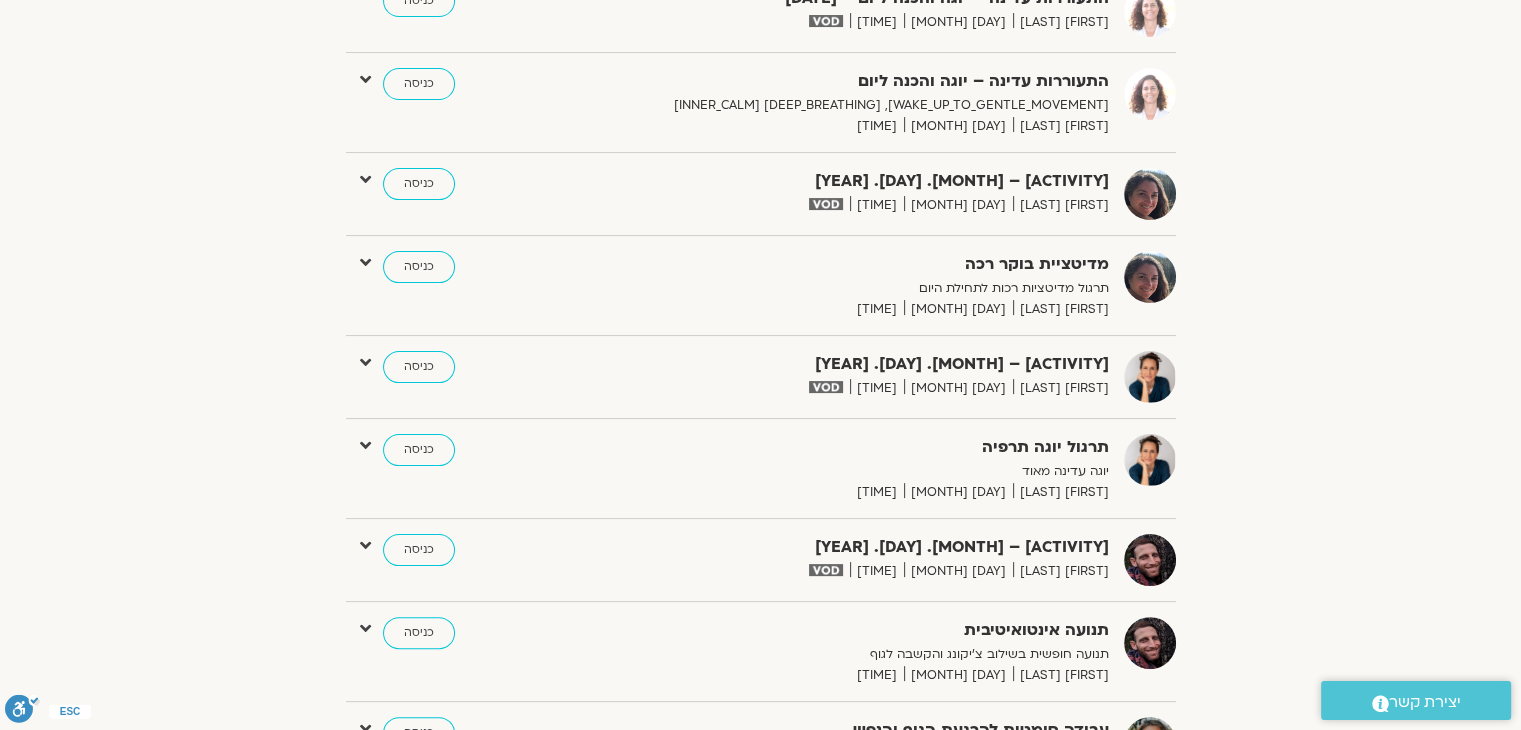 scroll, scrollTop: 0, scrollLeft: 0, axis: both 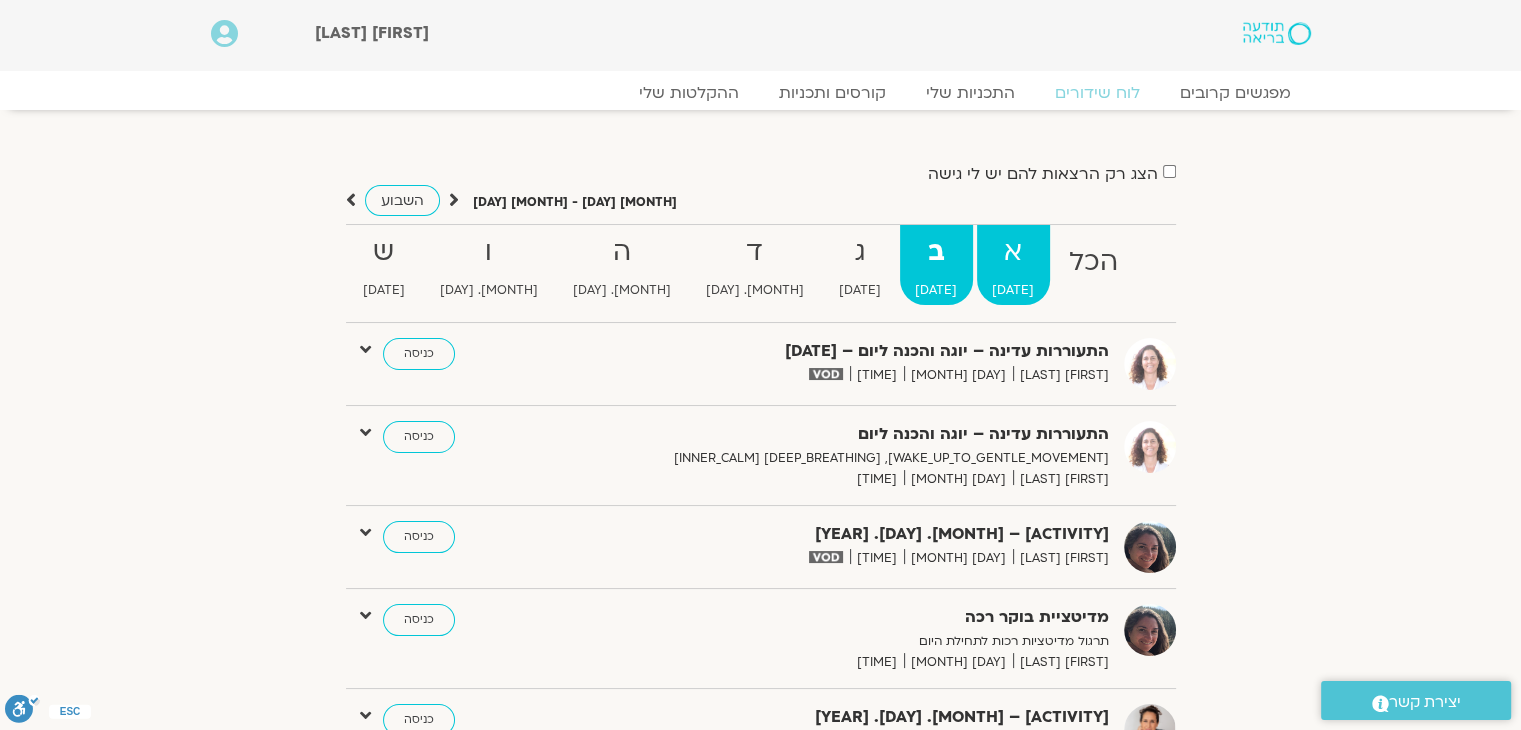 click on "א" at bounding box center [1094, 262] 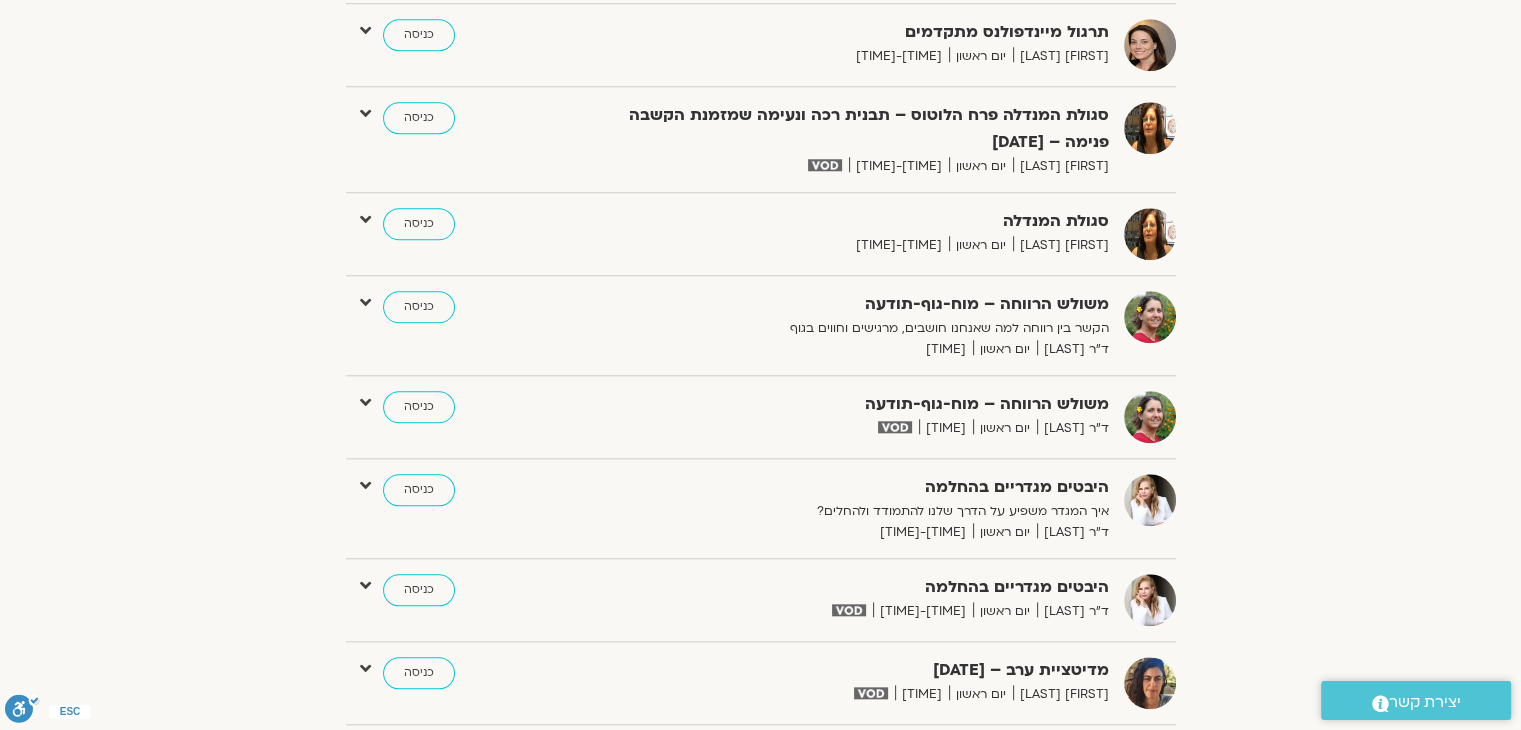 scroll, scrollTop: 1888, scrollLeft: 0, axis: vertical 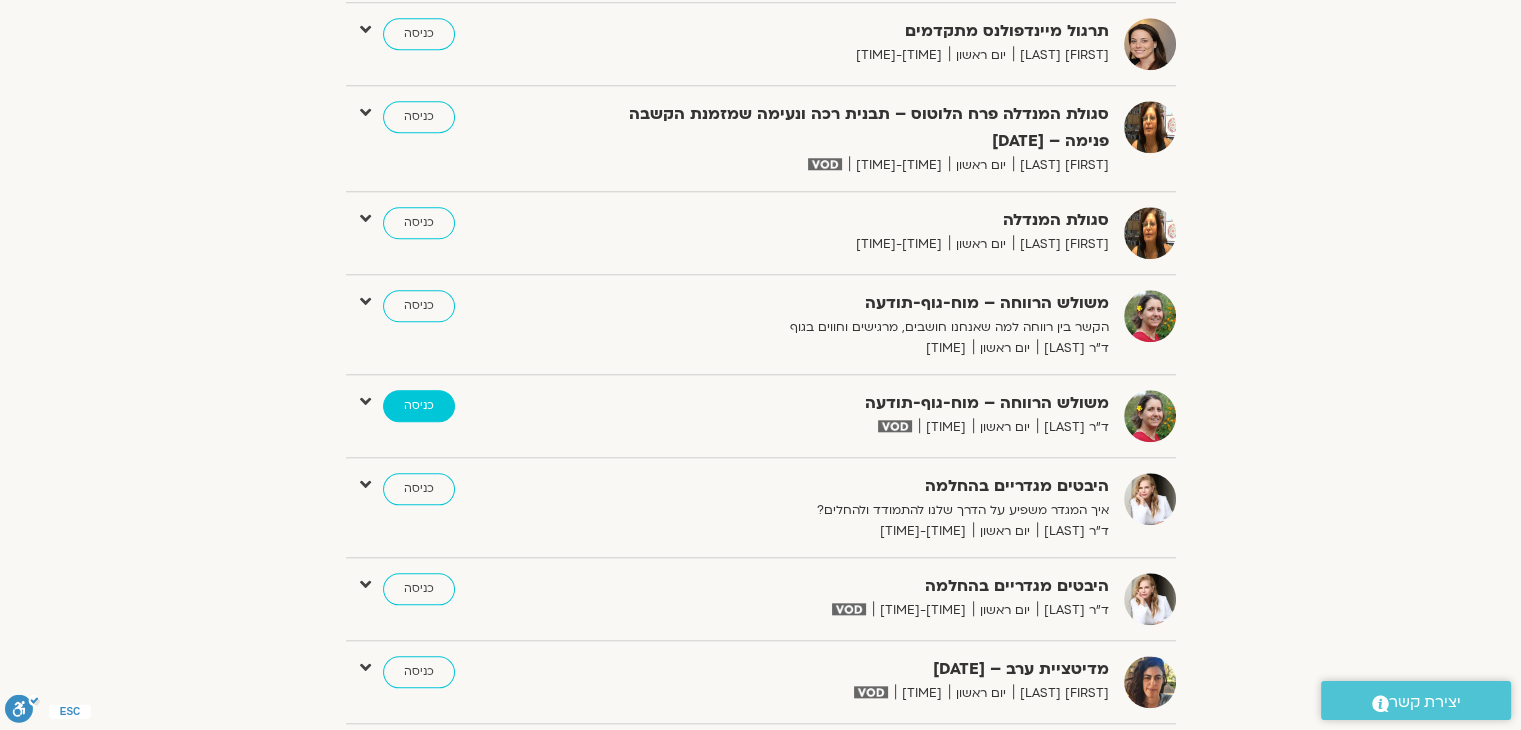 click on "כניסה" at bounding box center (419, 406) 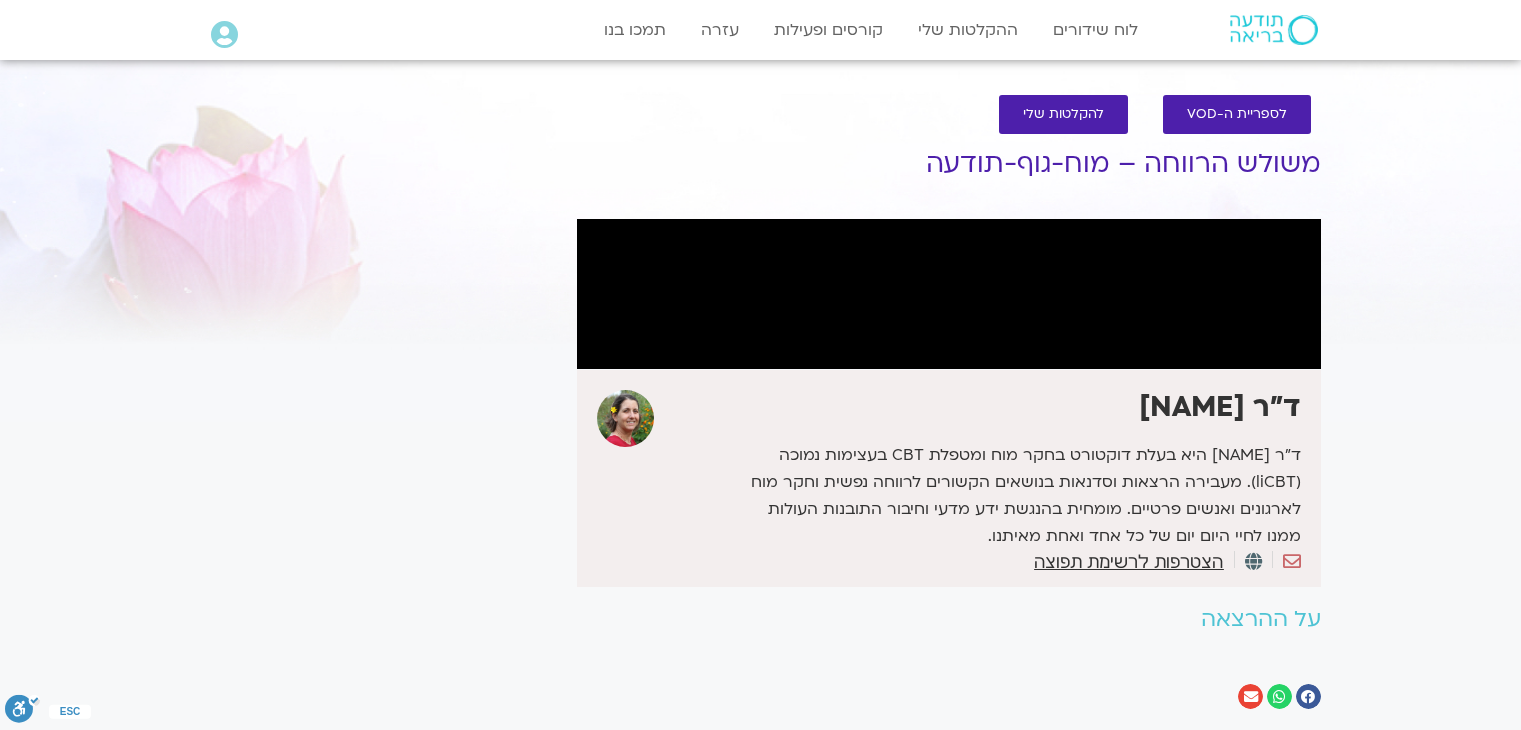 scroll, scrollTop: 0, scrollLeft: 0, axis: both 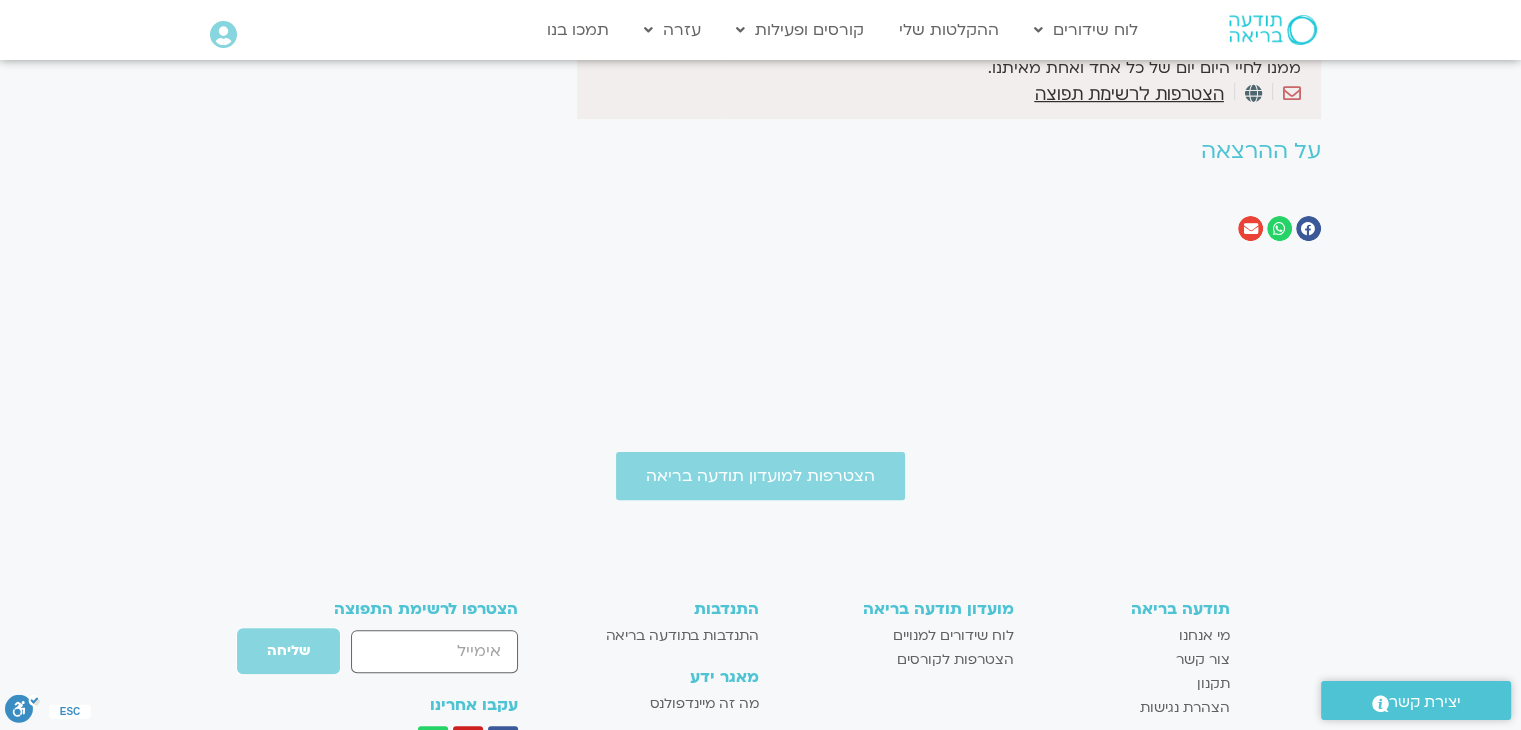 click on "על ההרצאה" at bounding box center (949, 151) 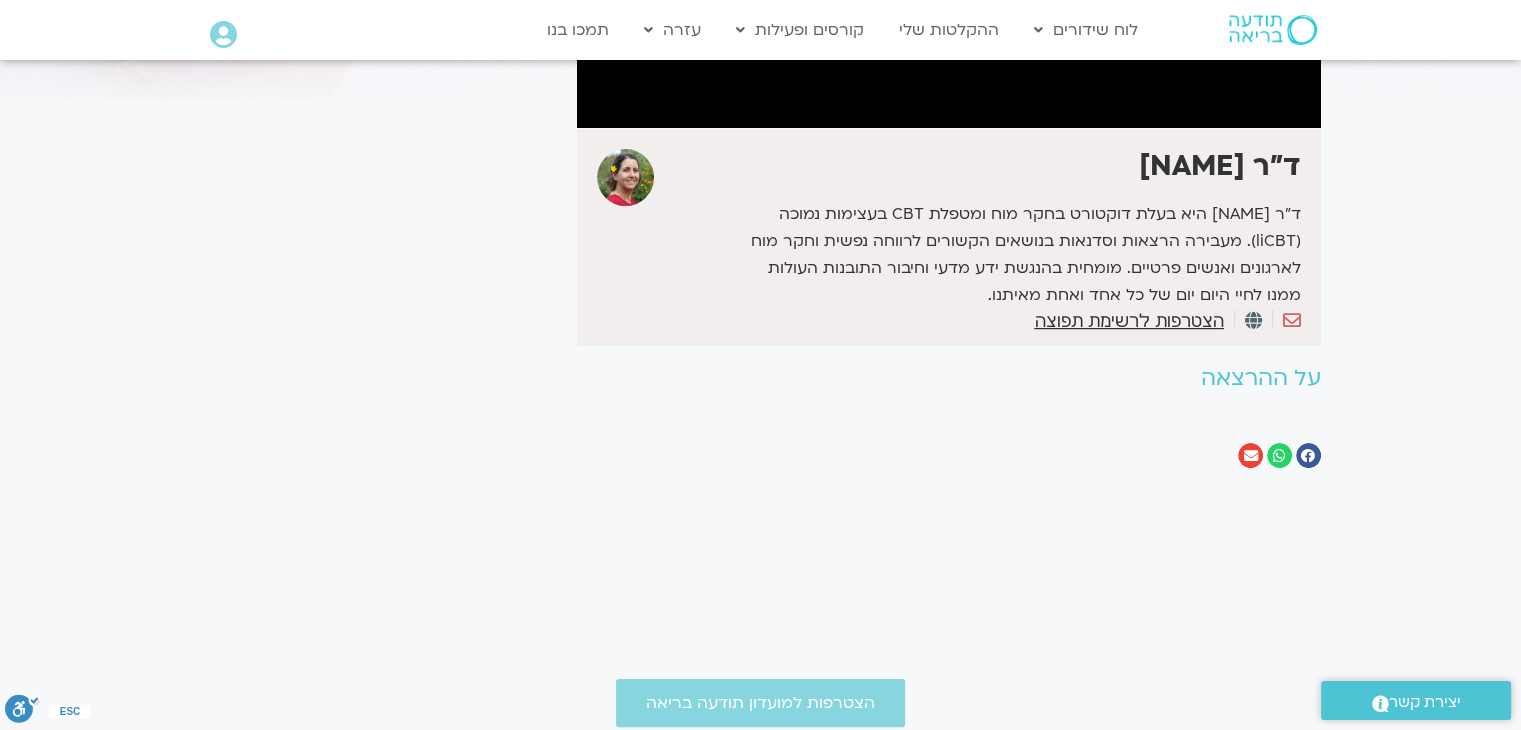 scroll, scrollTop: 134, scrollLeft: 0, axis: vertical 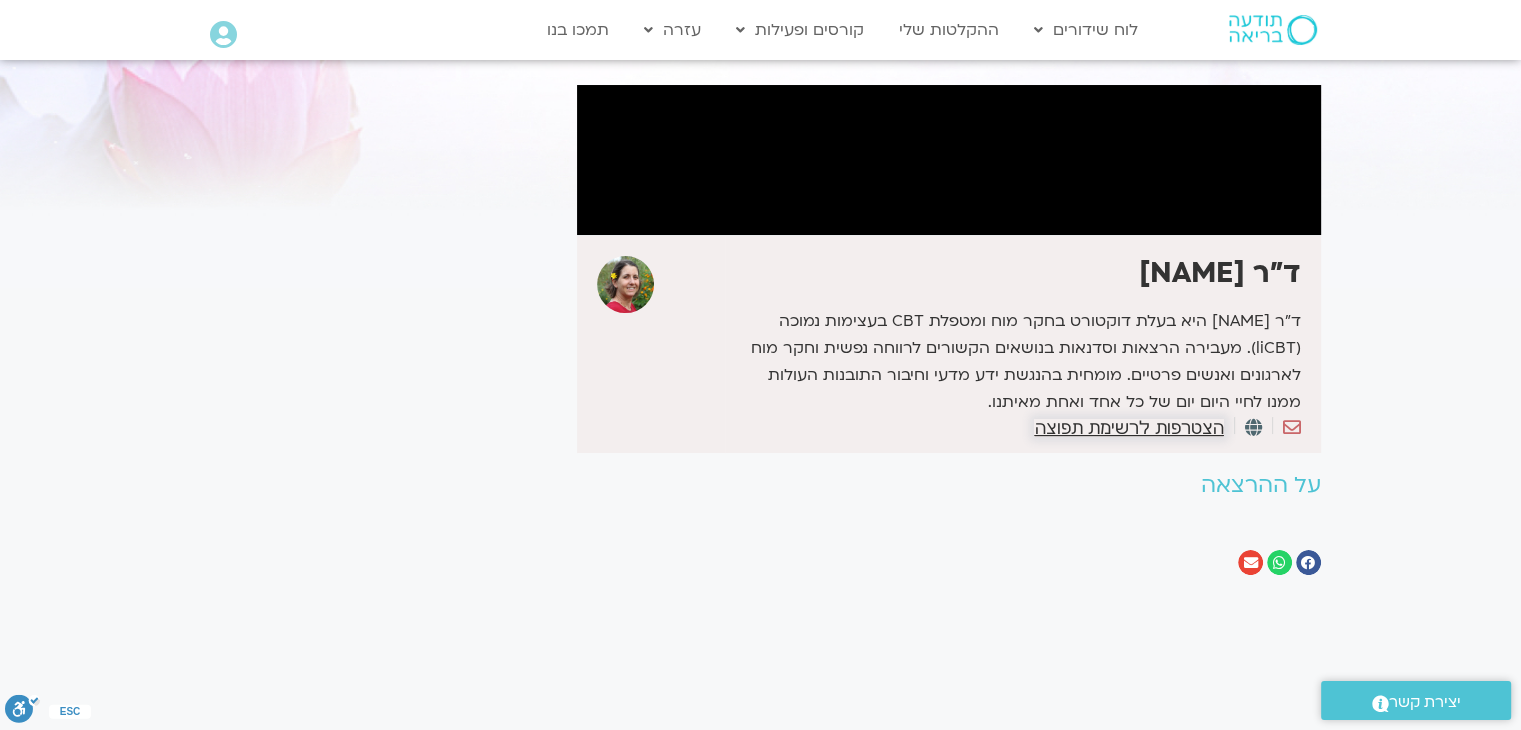 click on "הצטרפות לרשימת תפוצה" at bounding box center (1128, 428) 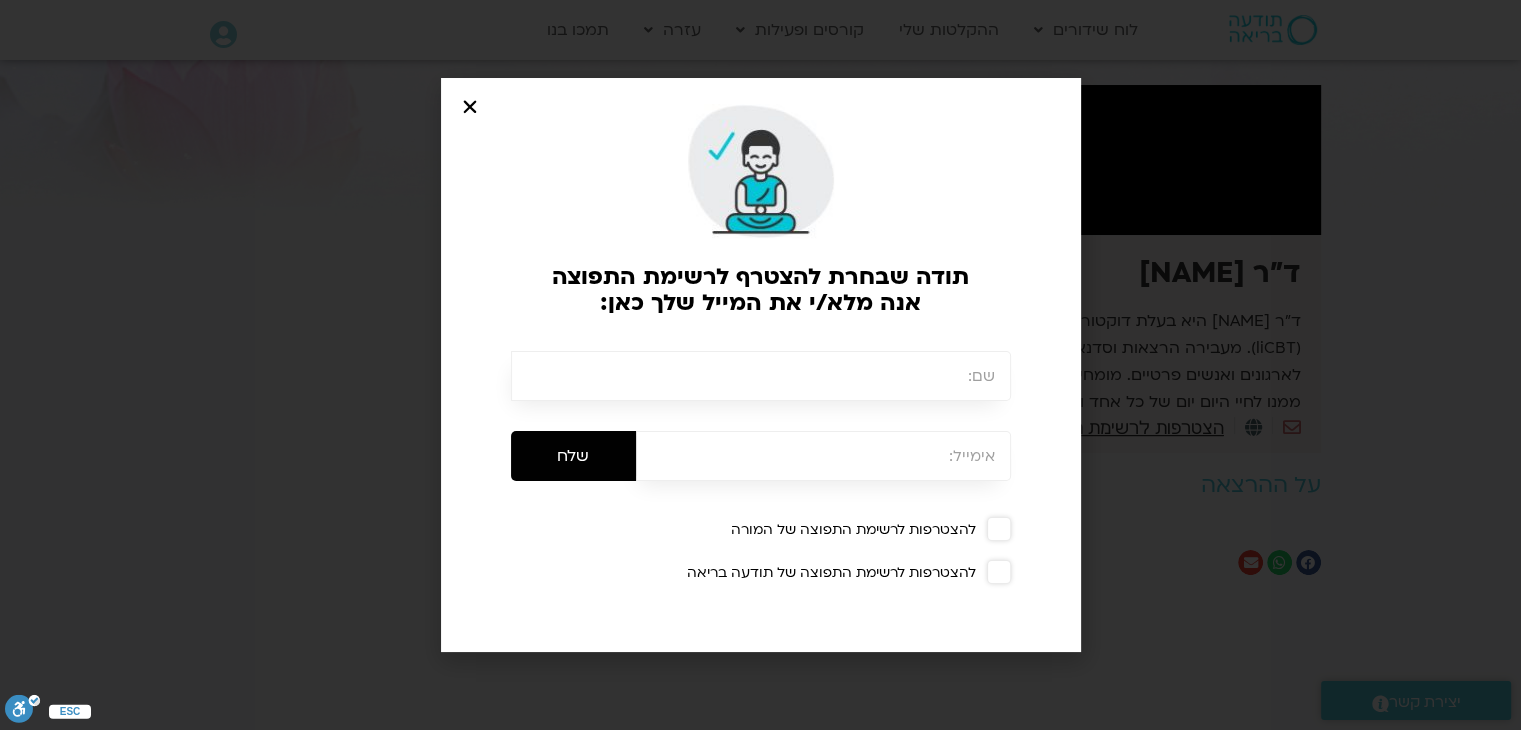 click at bounding box center [761, 163] 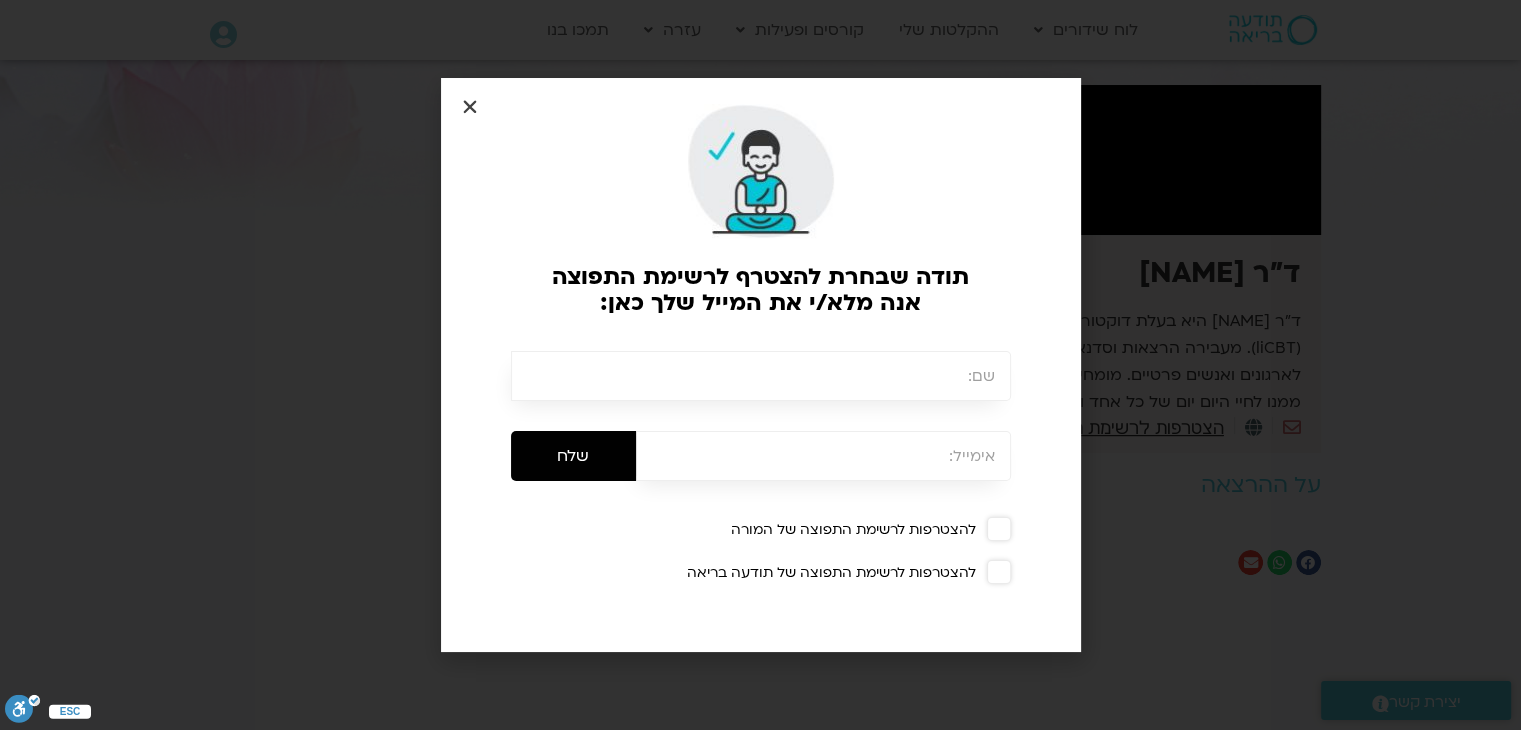 click at bounding box center [470, 107] 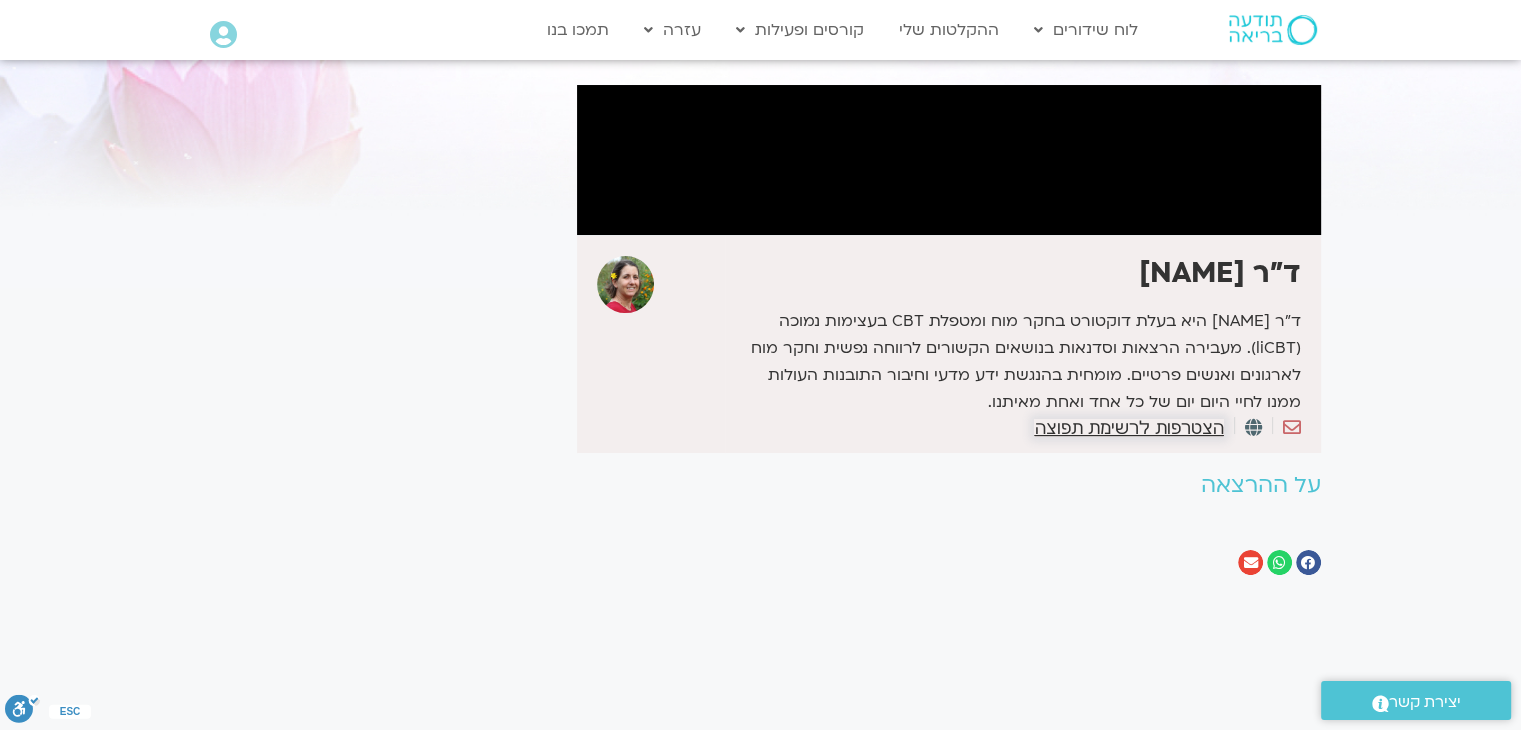 click on "הצטרפות לרשימת תפוצה" at bounding box center (1128, 428) 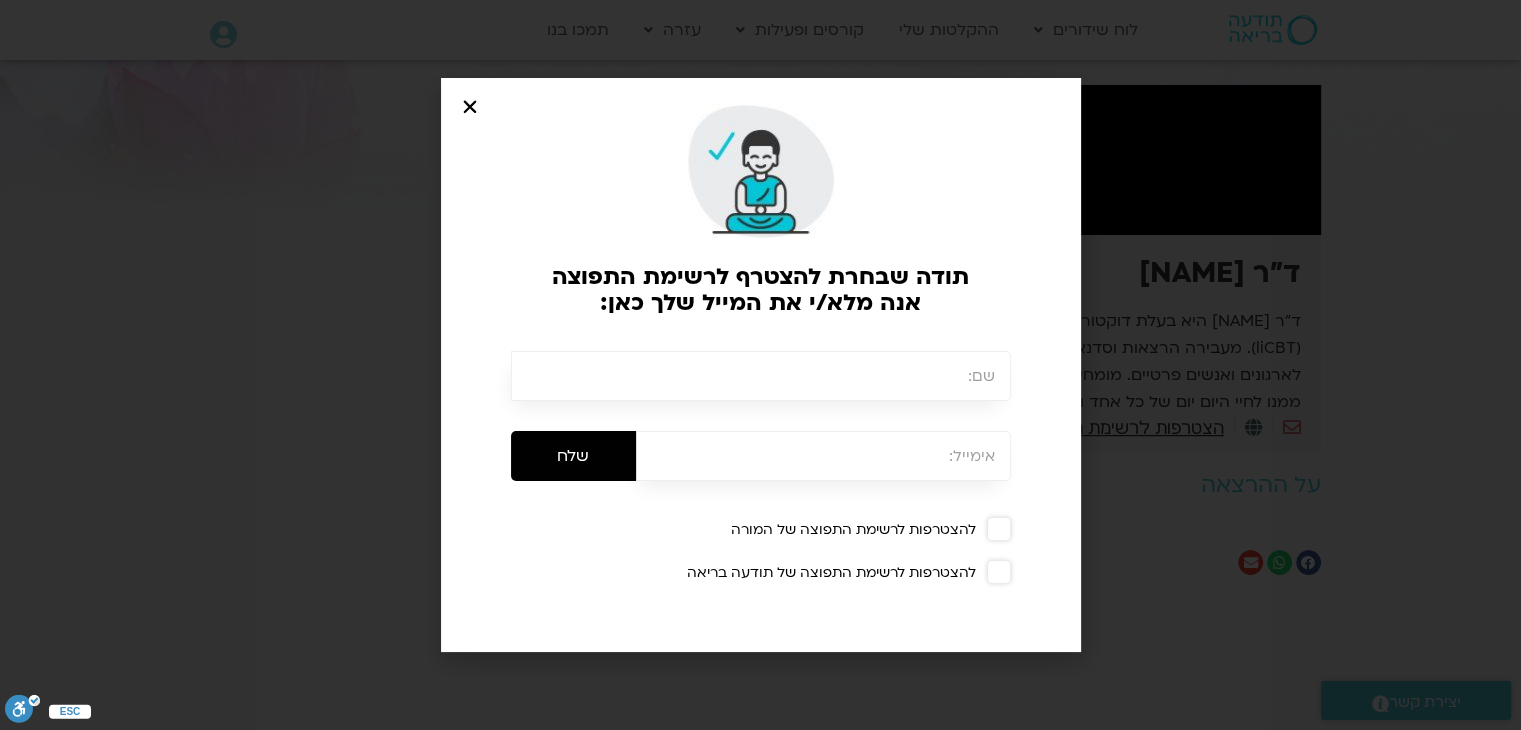 click at bounding box center [761, 163] 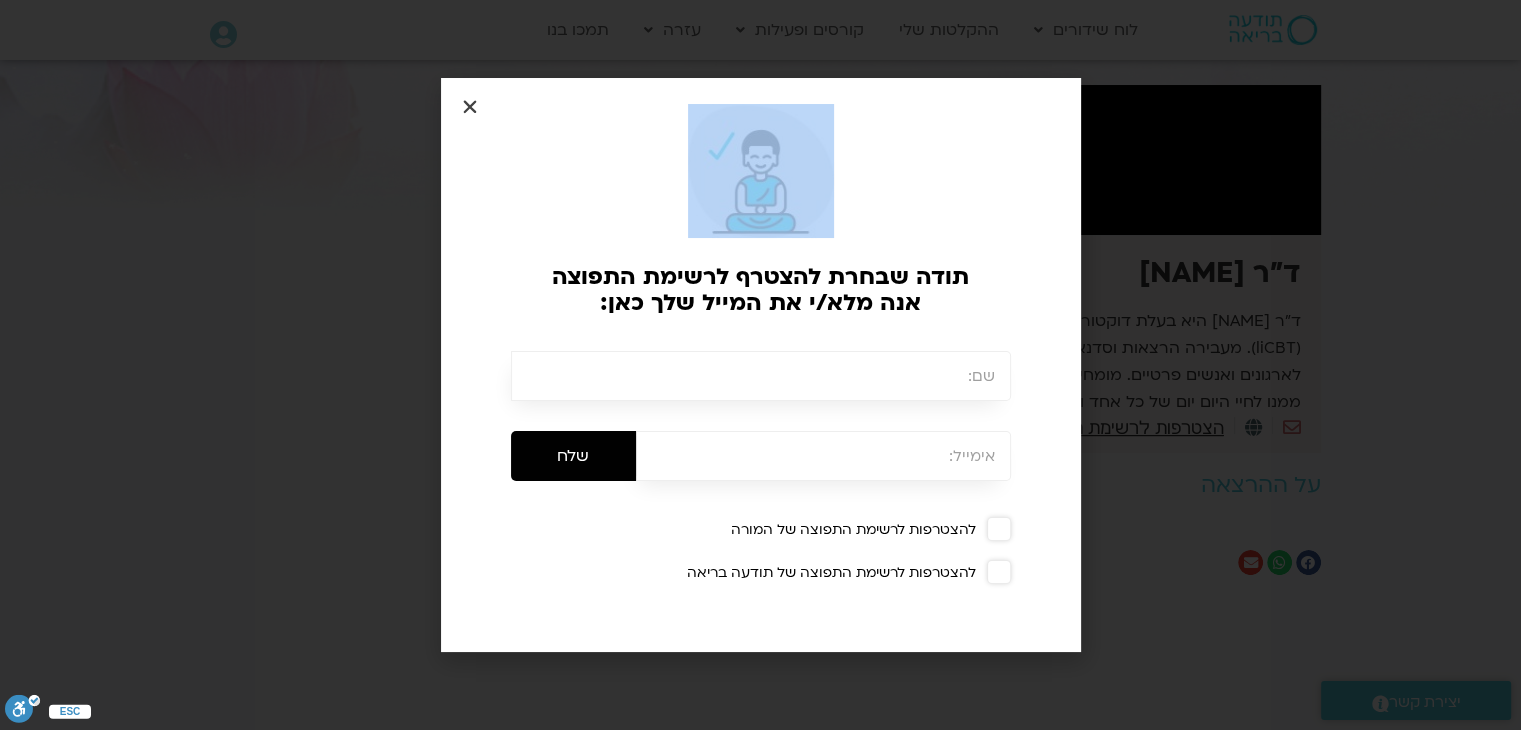drag, startPoint x: 476, startPoint y: 109, endPoint x: 464, endPoint y: 103, distance: 13.416408 